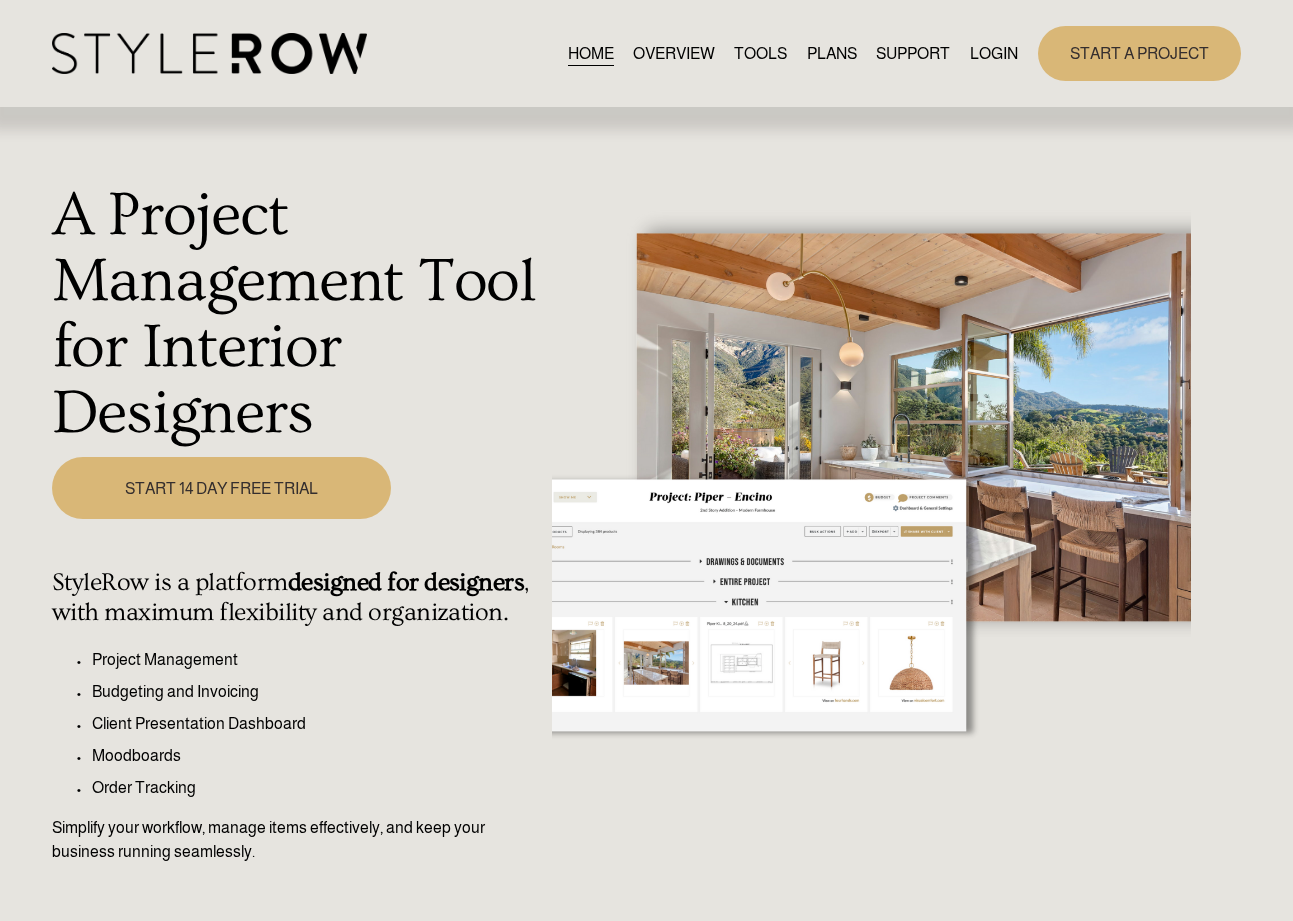 scroll, scrollTop: 0, scrollLeft: 0, axis: both 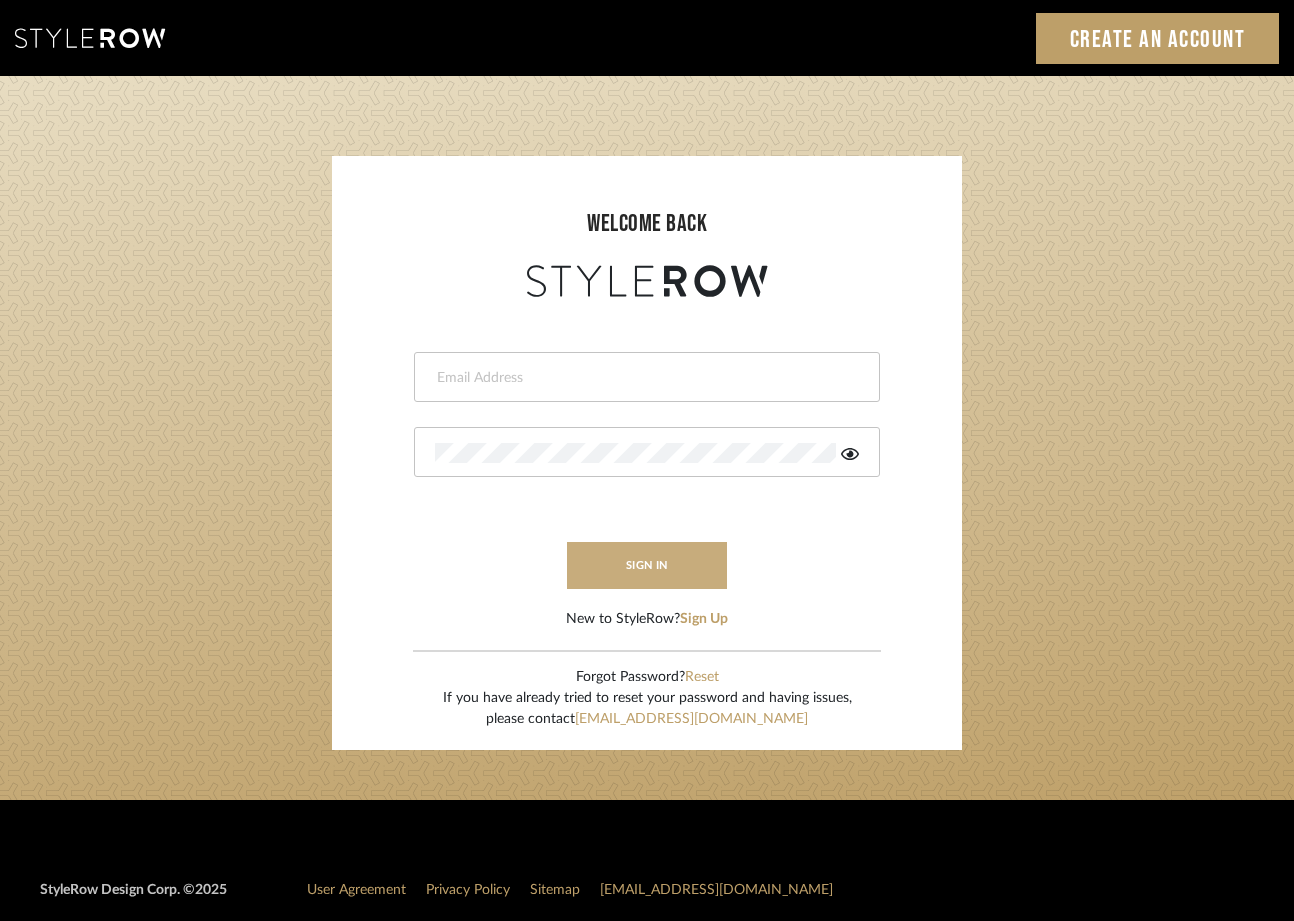 type on "tara@elementsinteriors.net" 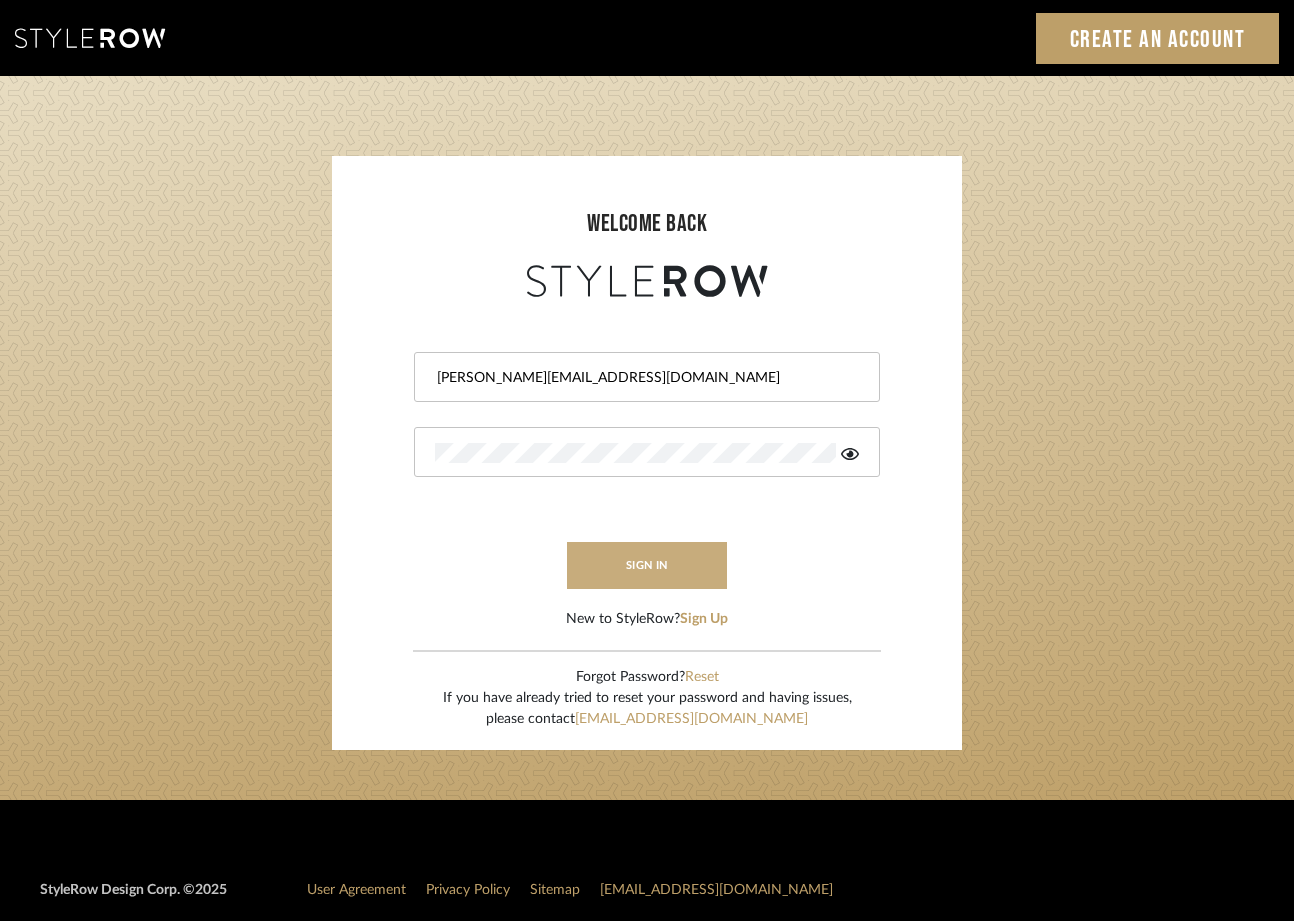 click on "sign in" at bounding box center (647, 565) 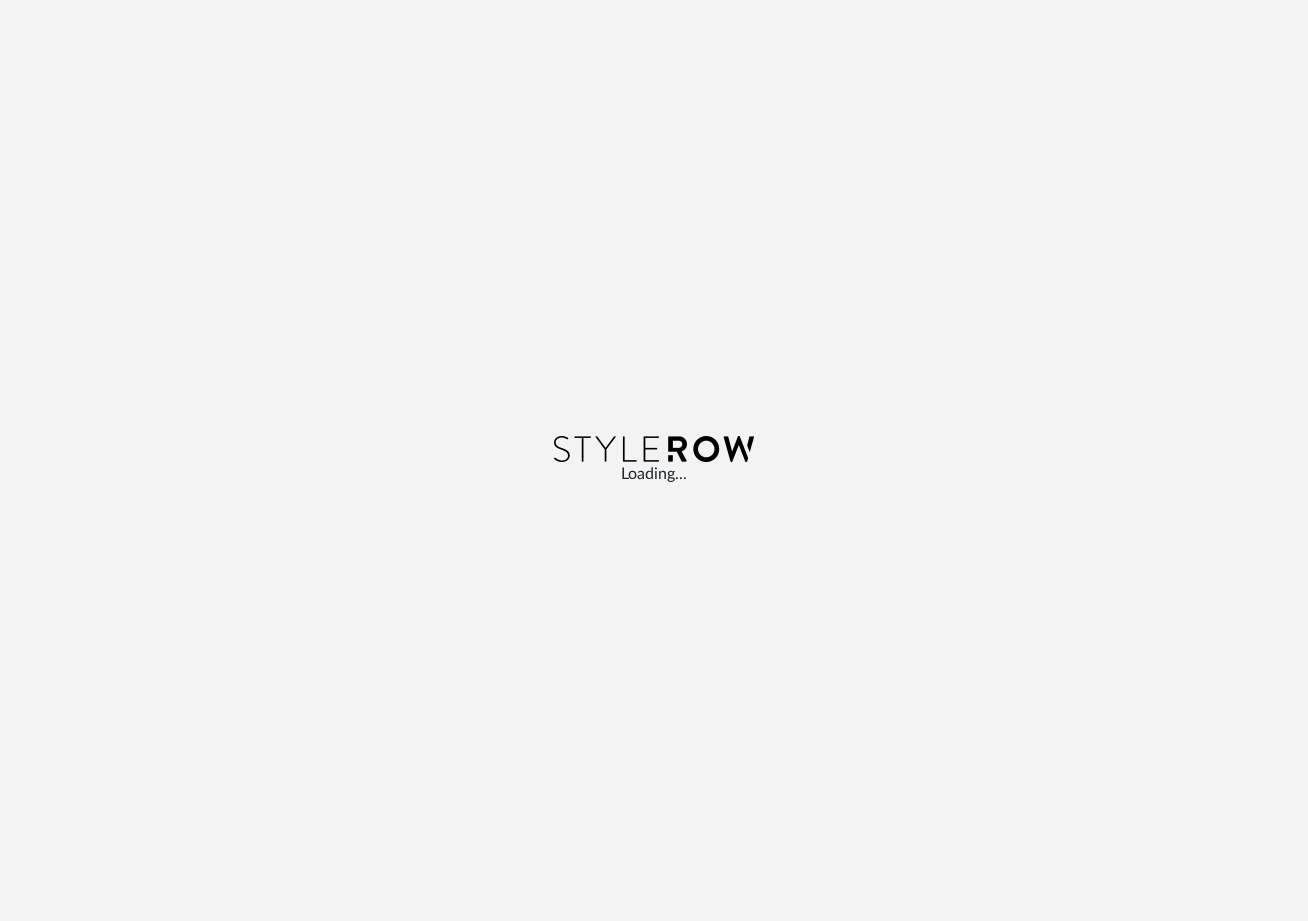 scroll, scrollTop: 0, scrollLeft: 0, axis: both 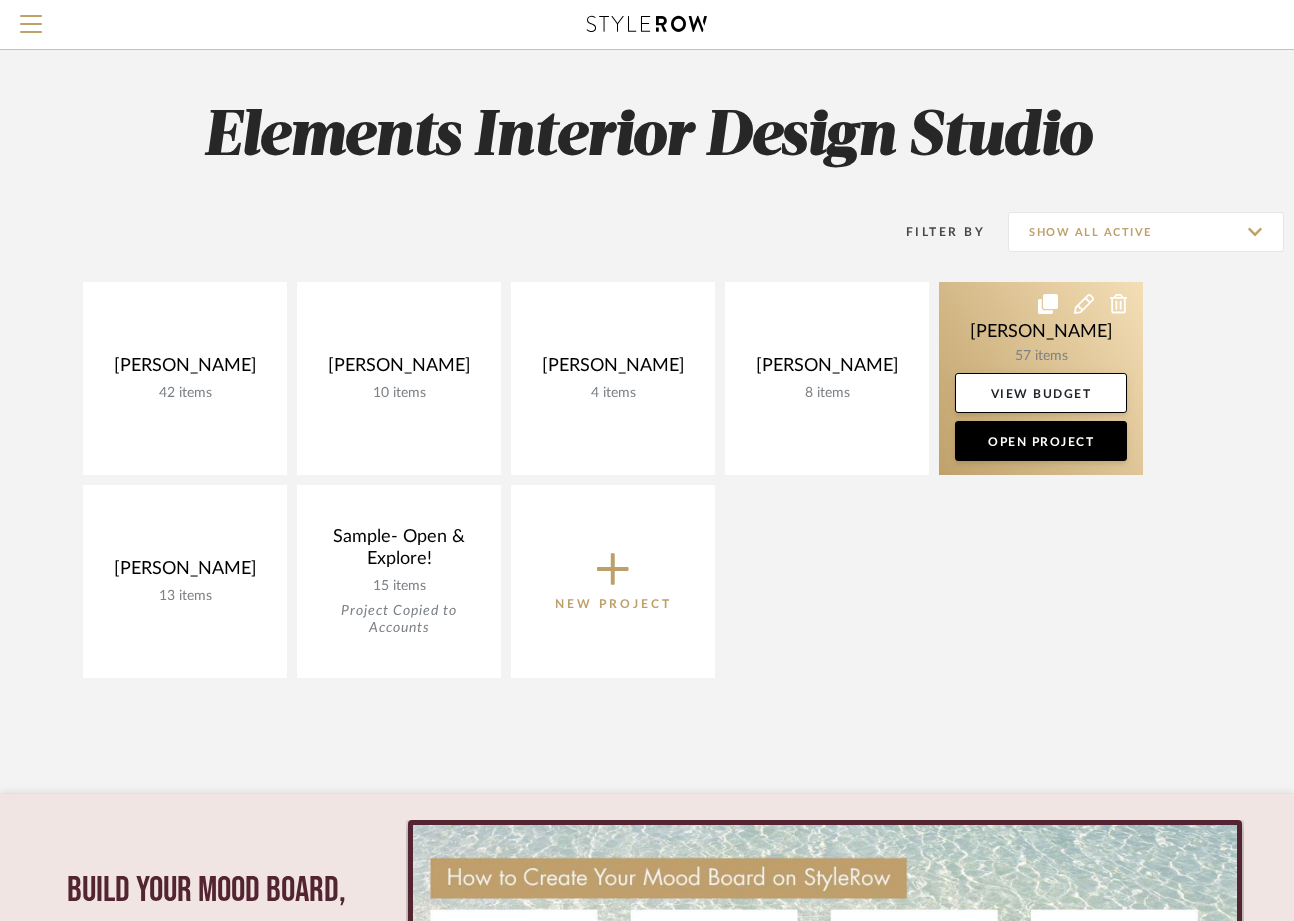 click 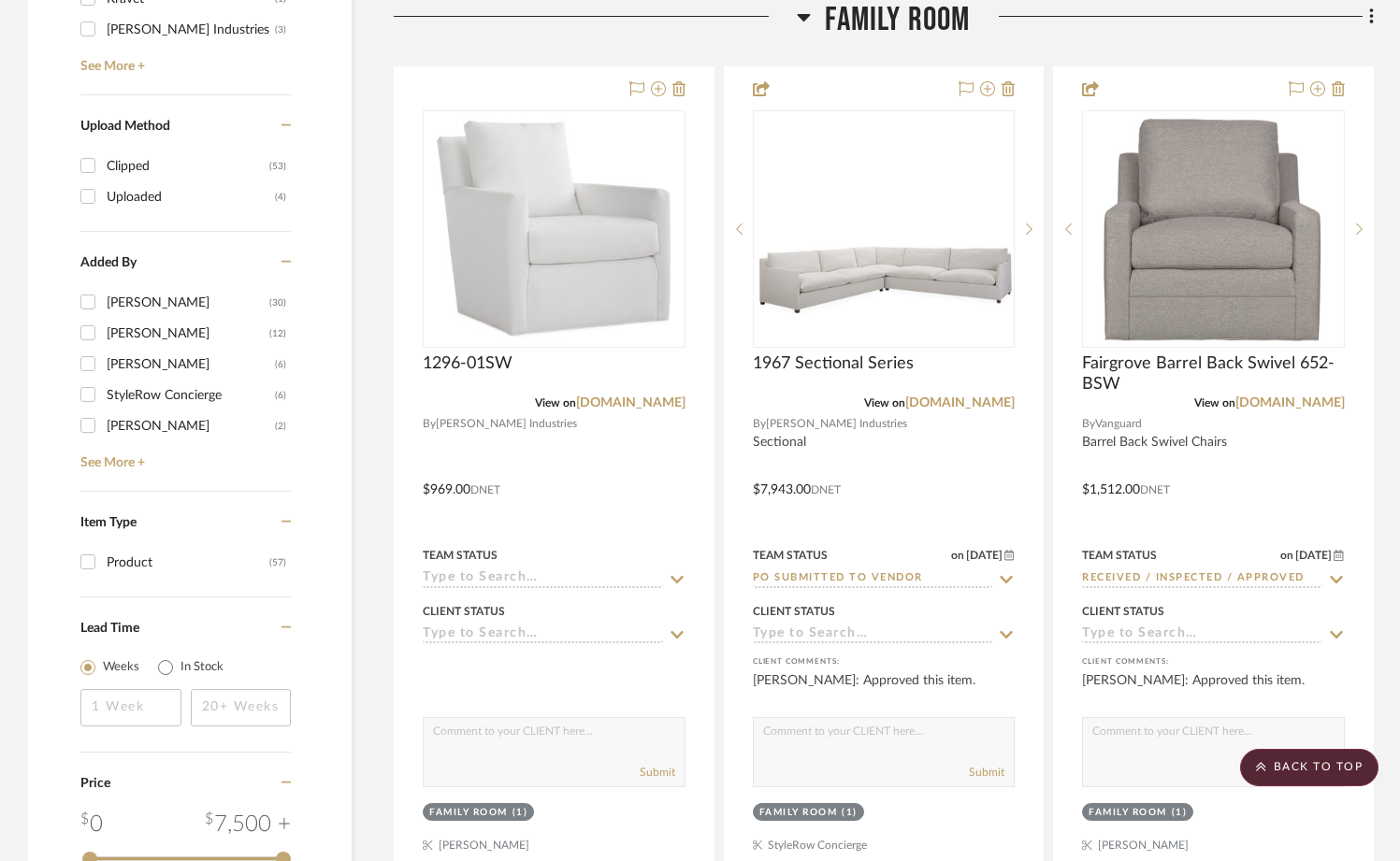 scroll, scrollTop: 2734, scrollLeft: 0, axis: vertical 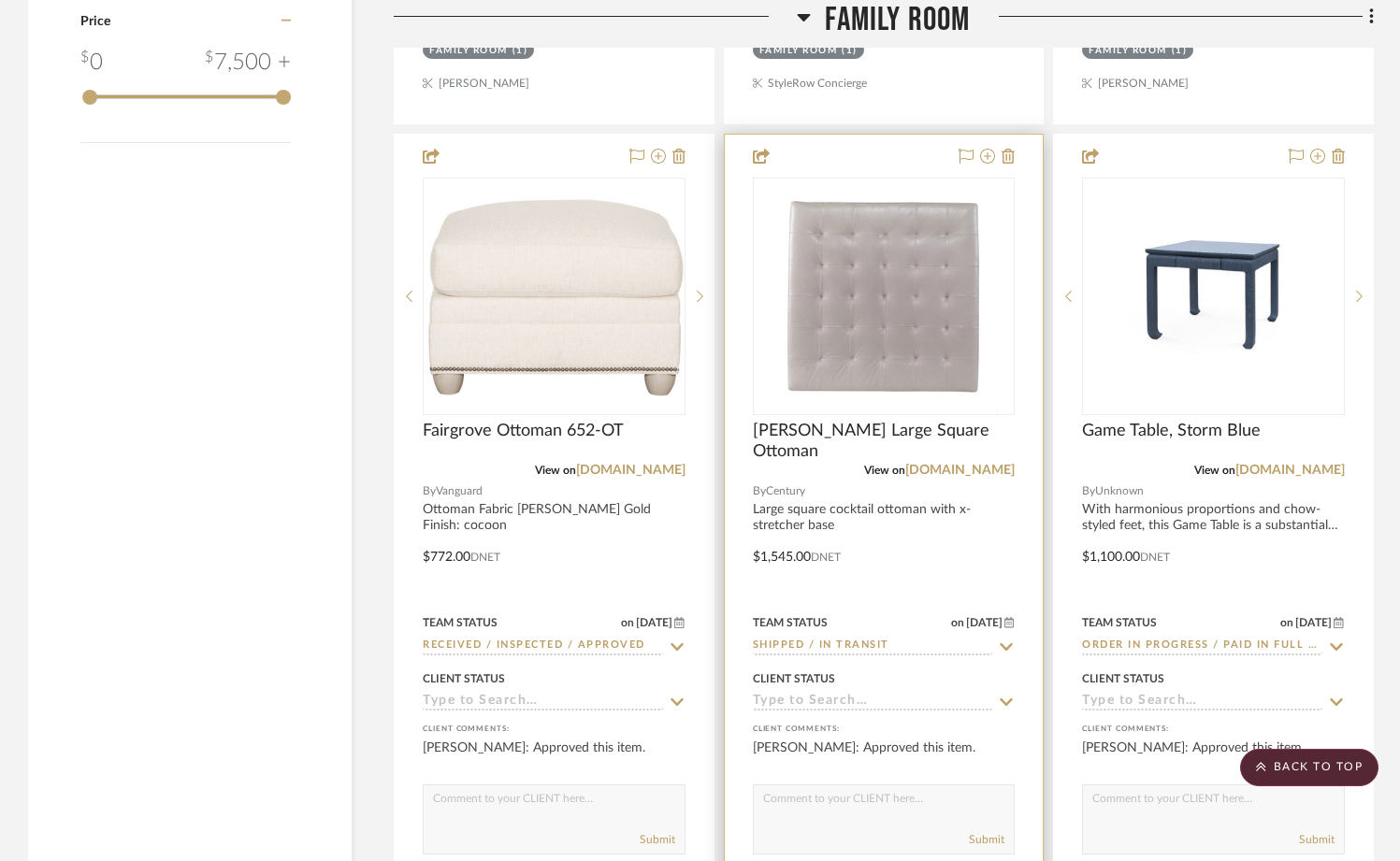 click 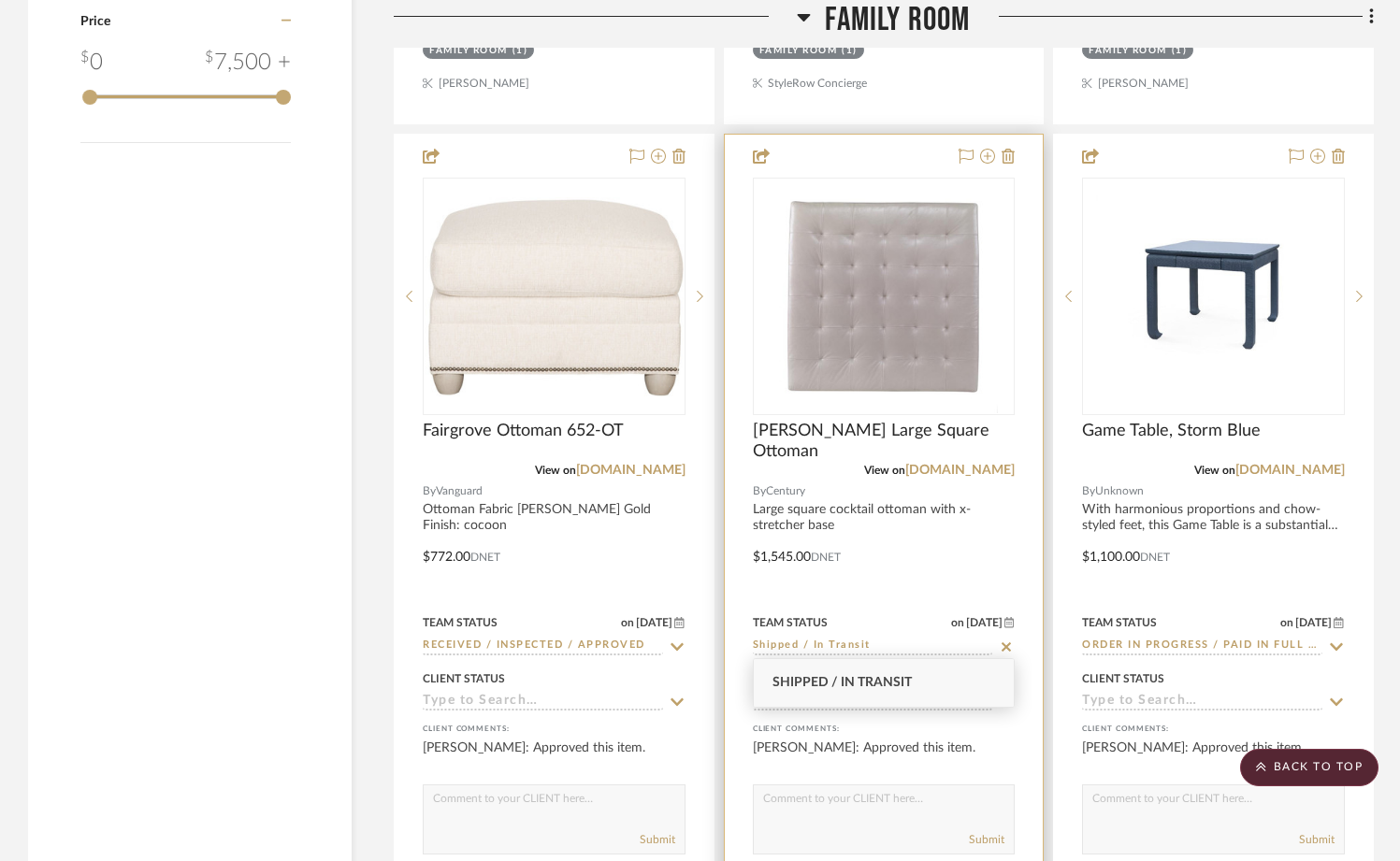 click 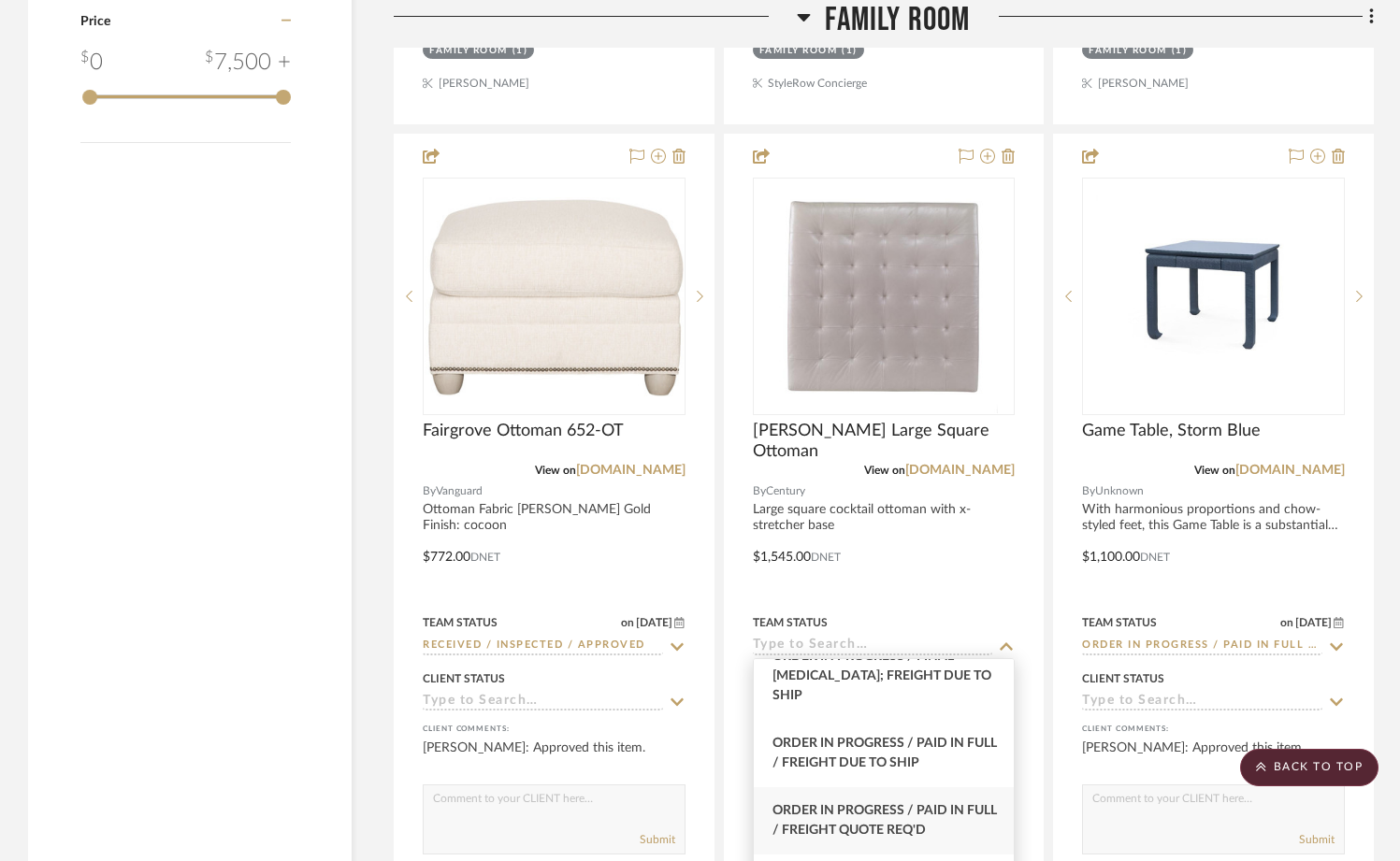 scroll, scrollTop: 2120, scrollLeft: 0, axis: vertical 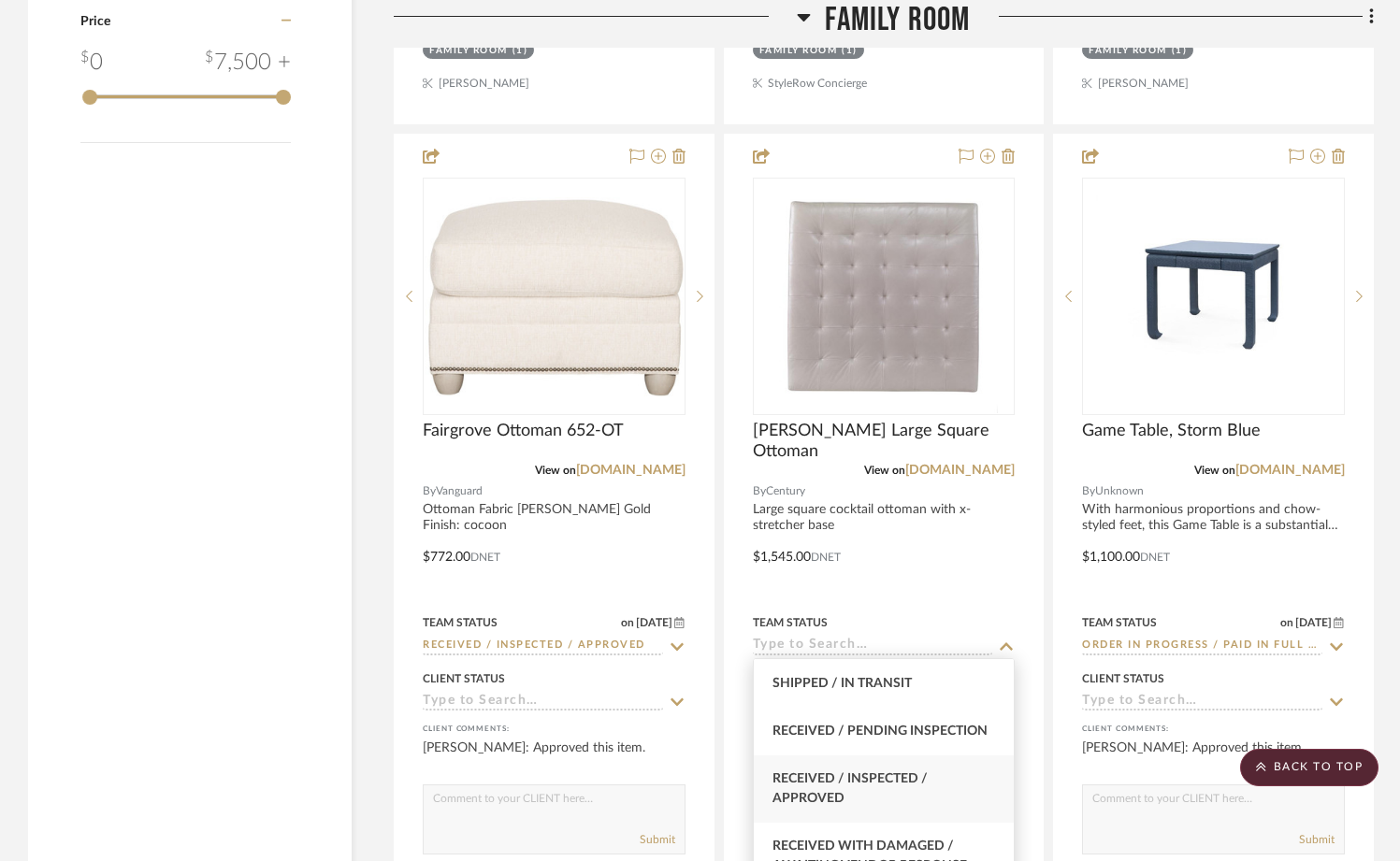 click on "Received / Inspected / Approved" at bounding box center [884, 789] 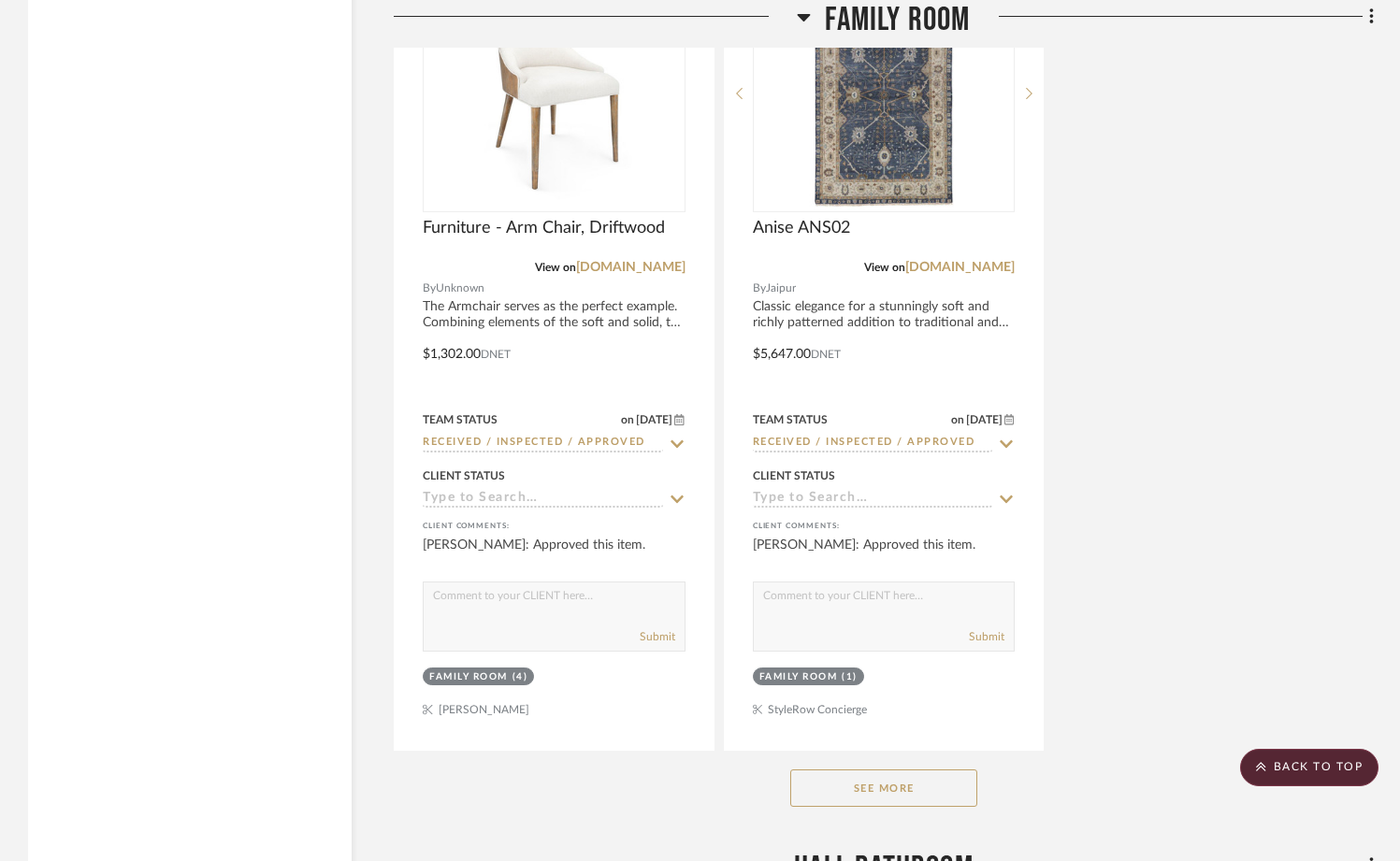 scroll, scrollTop: 4862, scrollLeft: 0, axis: vertical 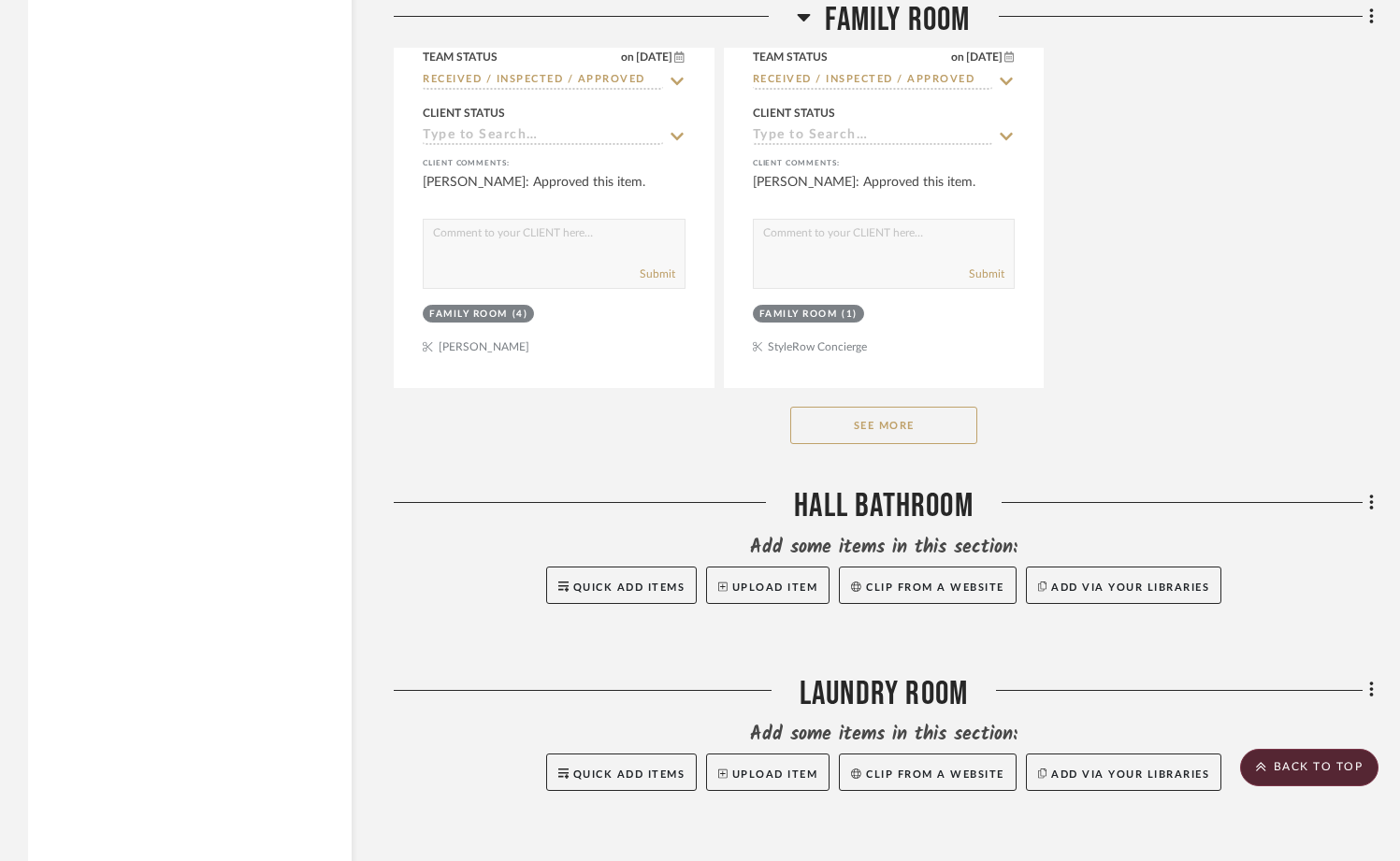 click on "See More" 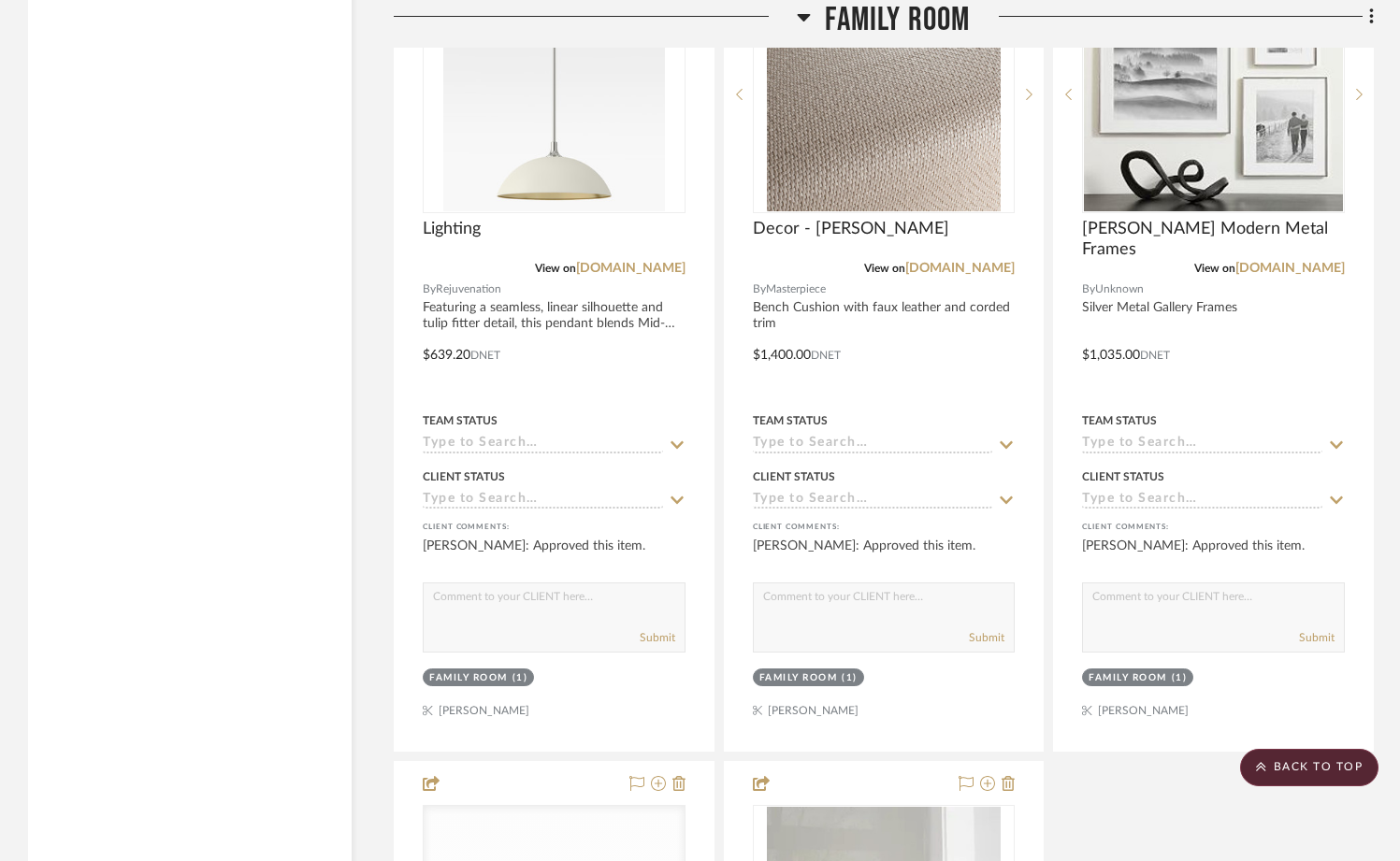 scroll, scrollTop: 7471, scrollLeft: 0, axis: vertical 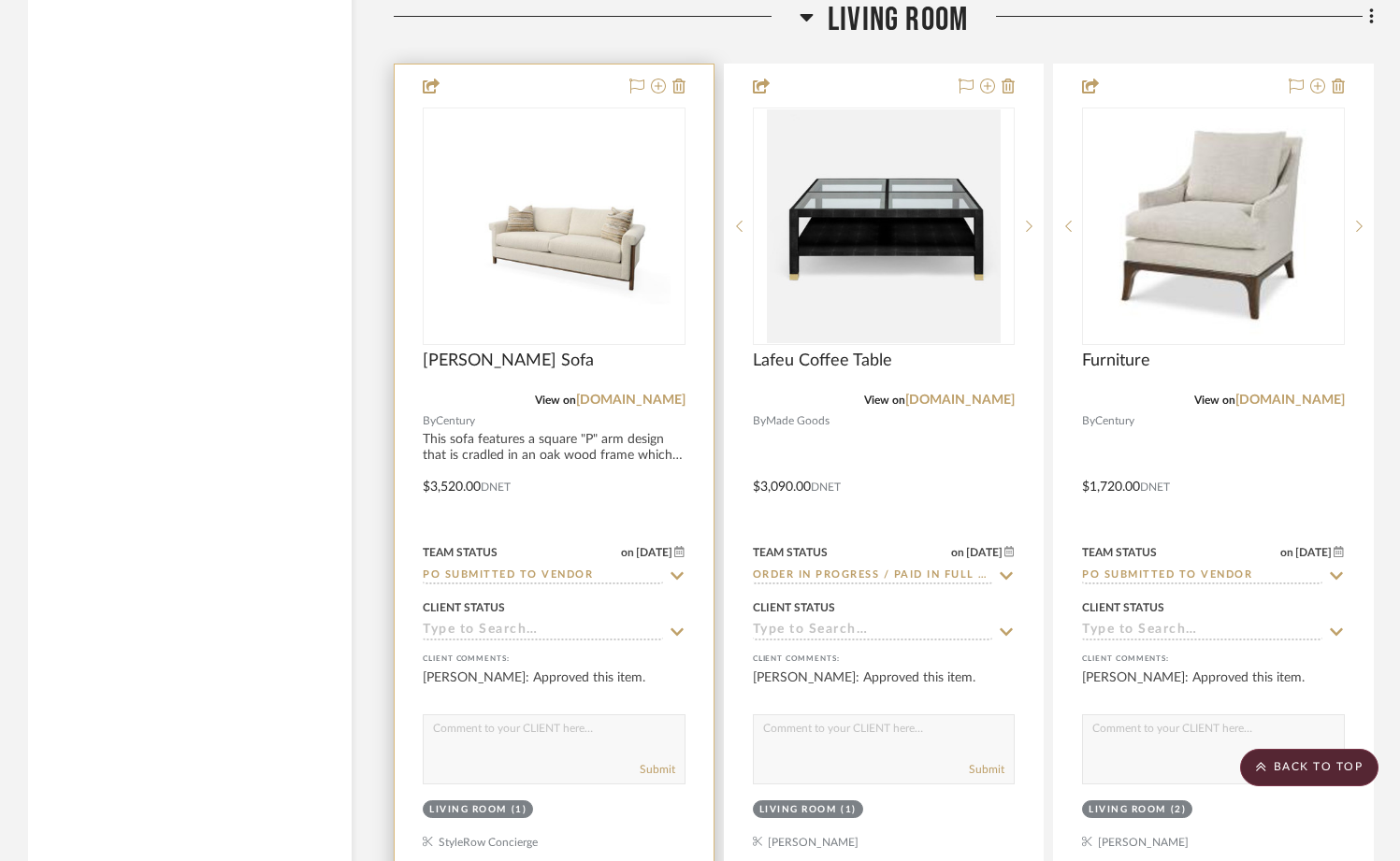 click 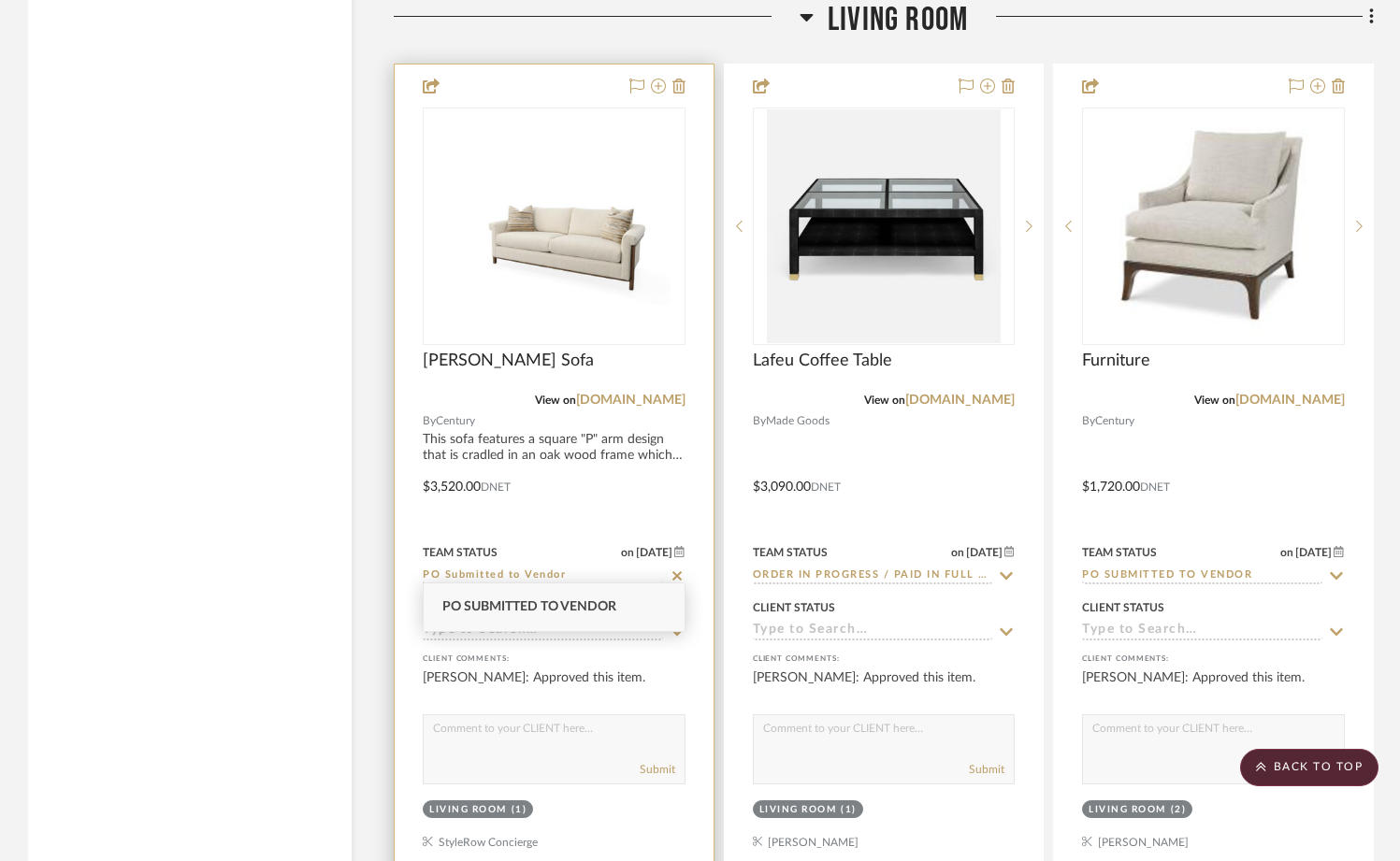 click 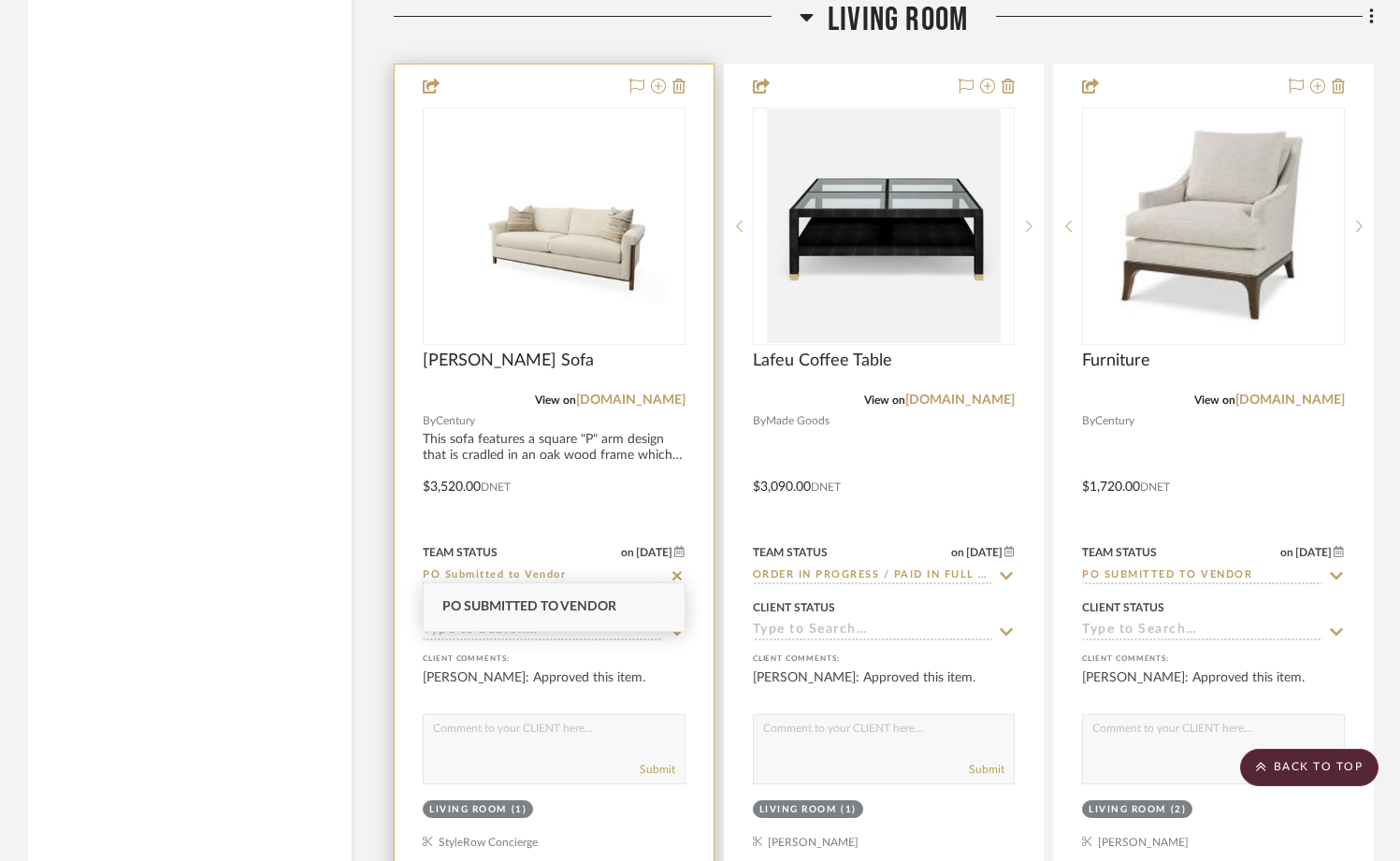 type on "[DATE]" 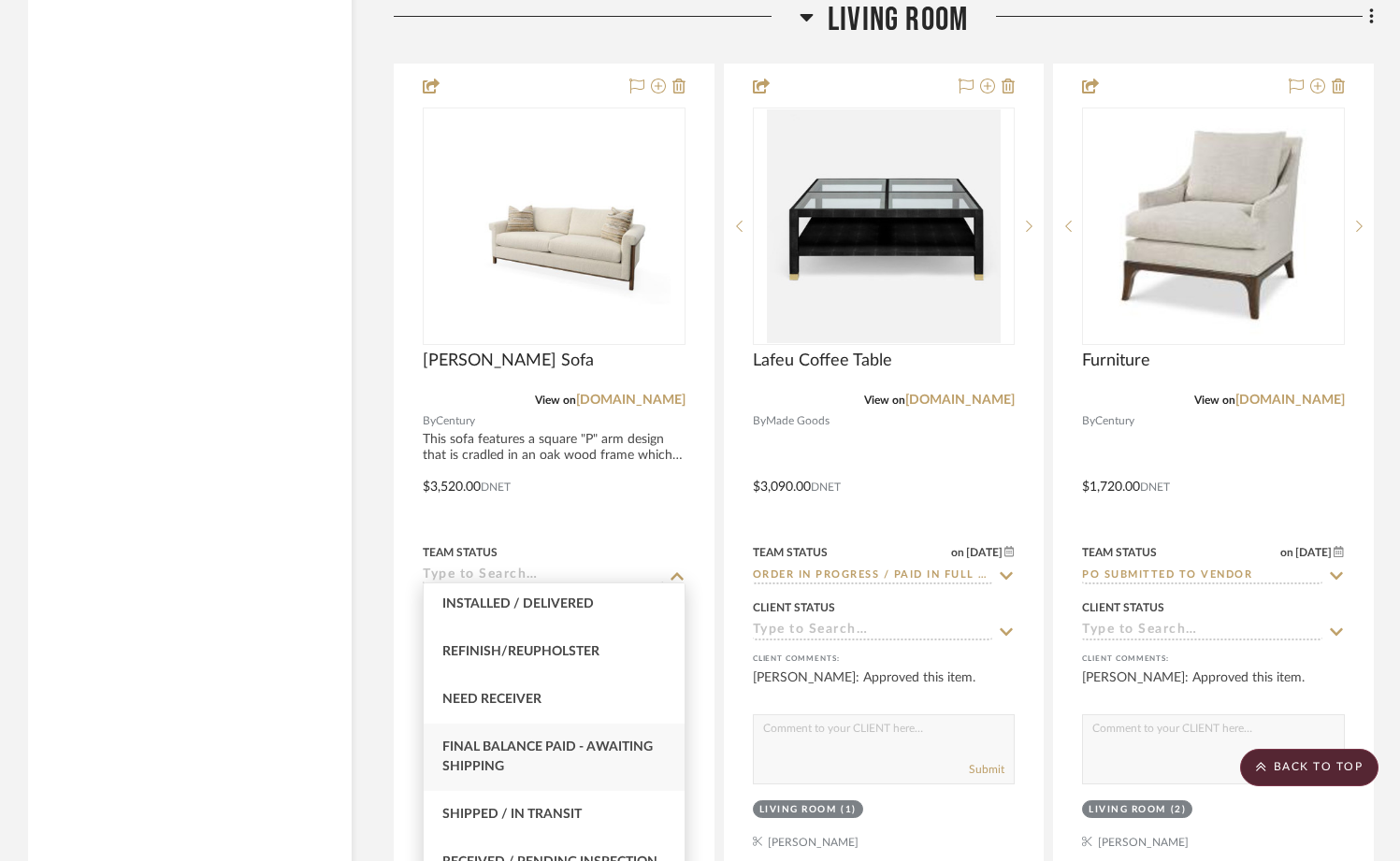 scroll, scrollTop: 2803, scrollLeft: 0, axis: vertical 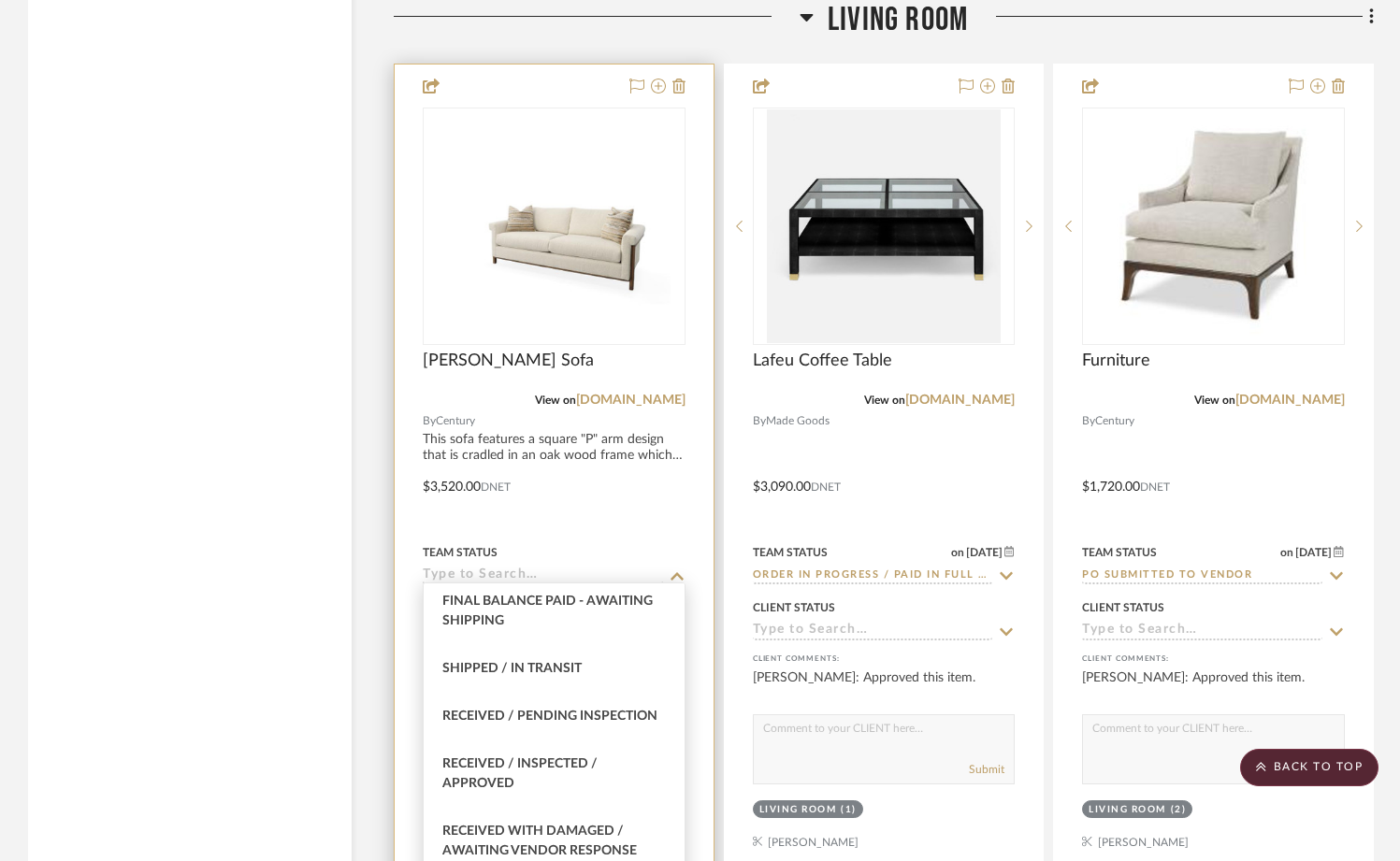 drag, startPoint x: 581, startPoint y: 817, endPoint x: 548, endPoint y: 814, distance: 33.136083 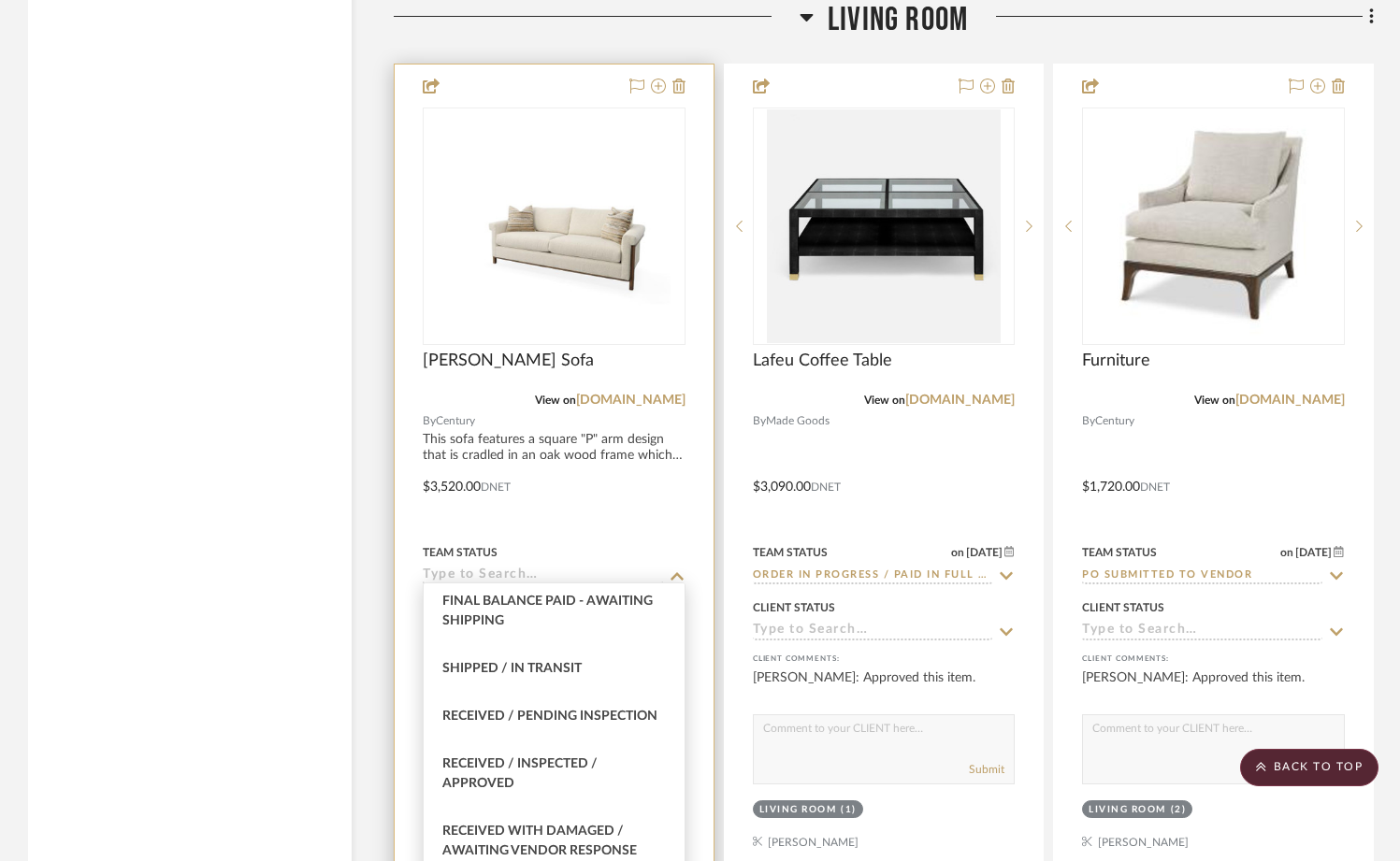 click on "Received / Inspected / Approved" at bounding box center [554, 774] 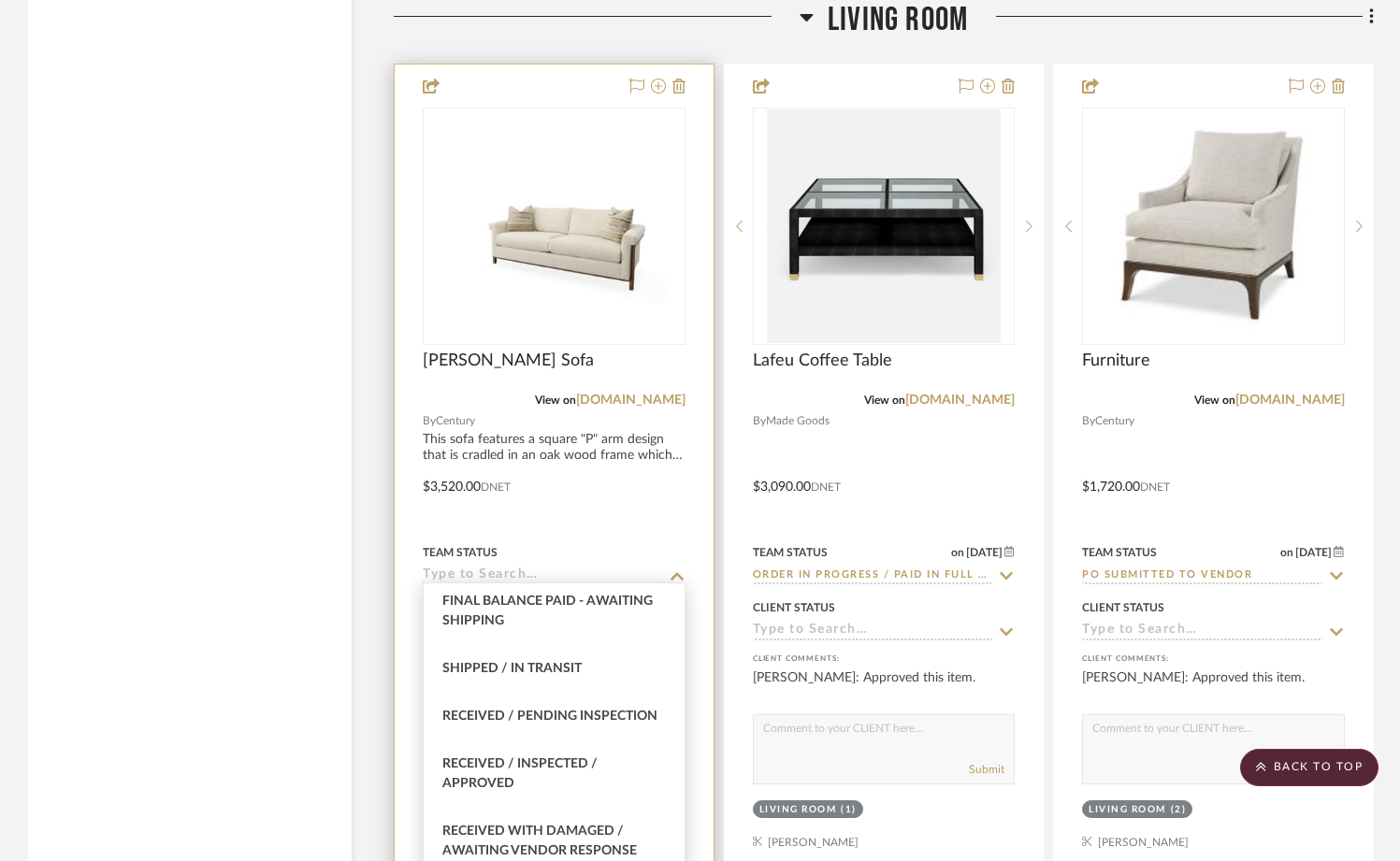 type on "Received / Inspected / Approved" 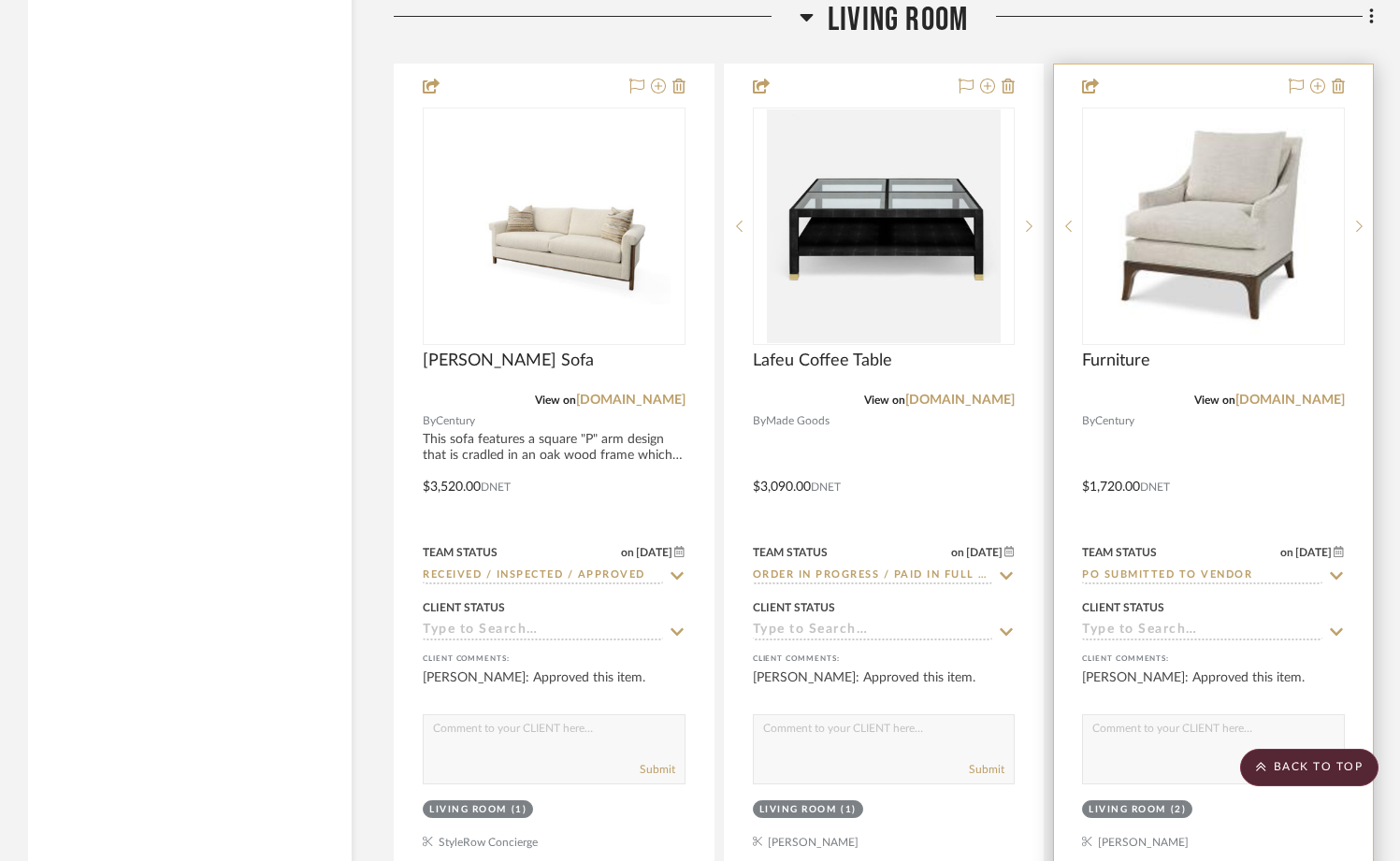 click 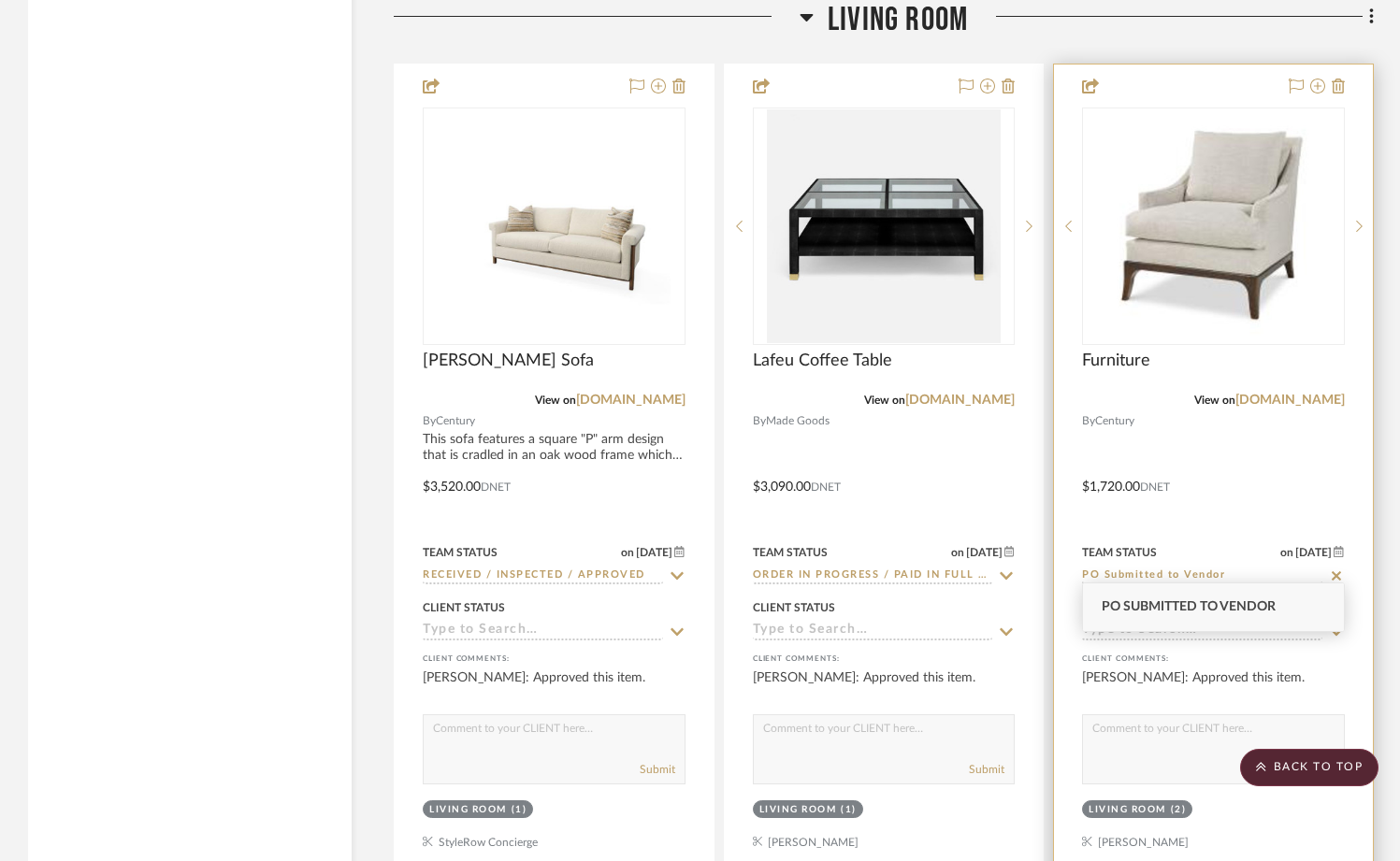 click 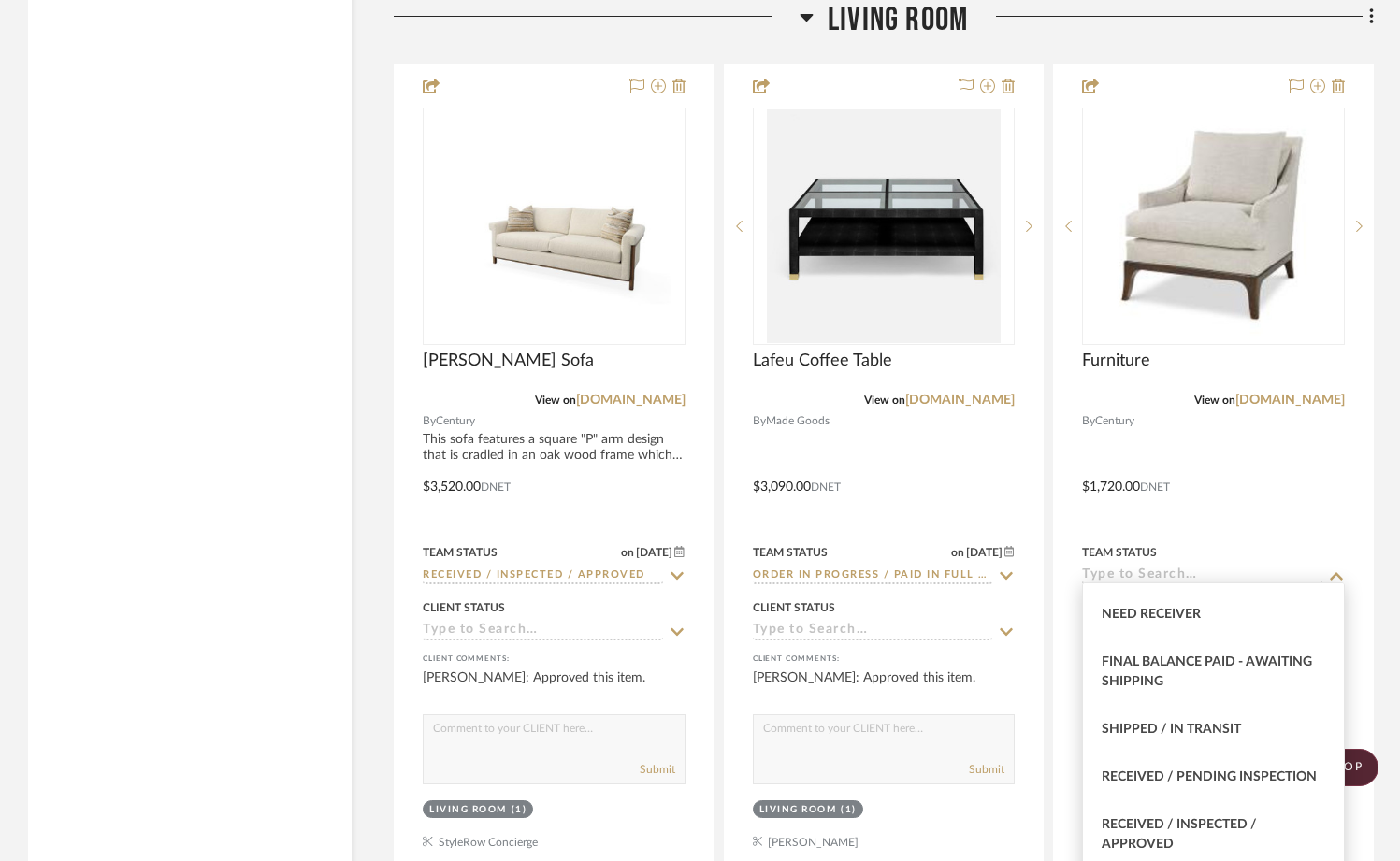 scroll, scrollTop: 2992, scrollLeft: 0, axis: vertical 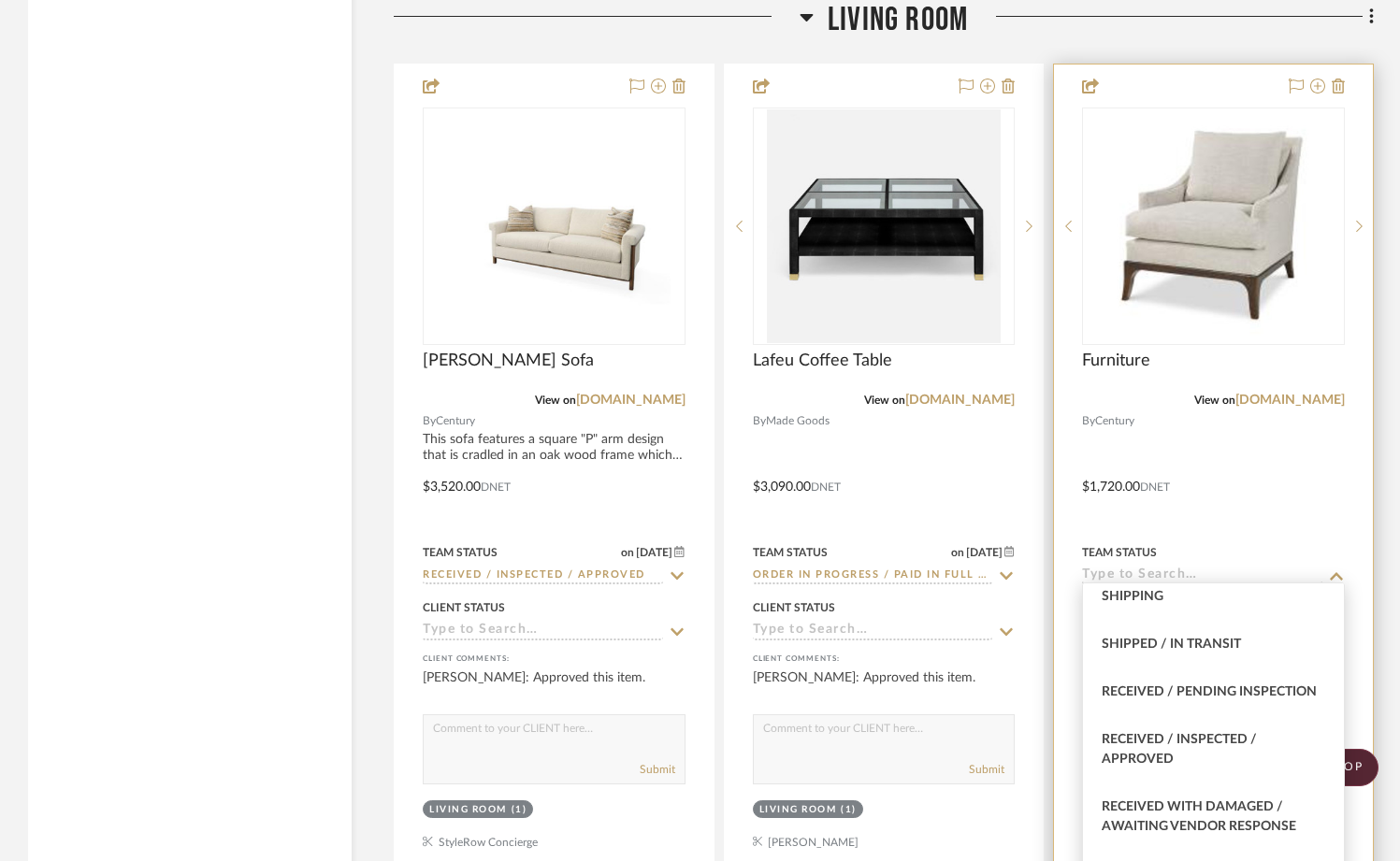 click on "Received / Inspected / Approved" at bounding box center [1179, 749] 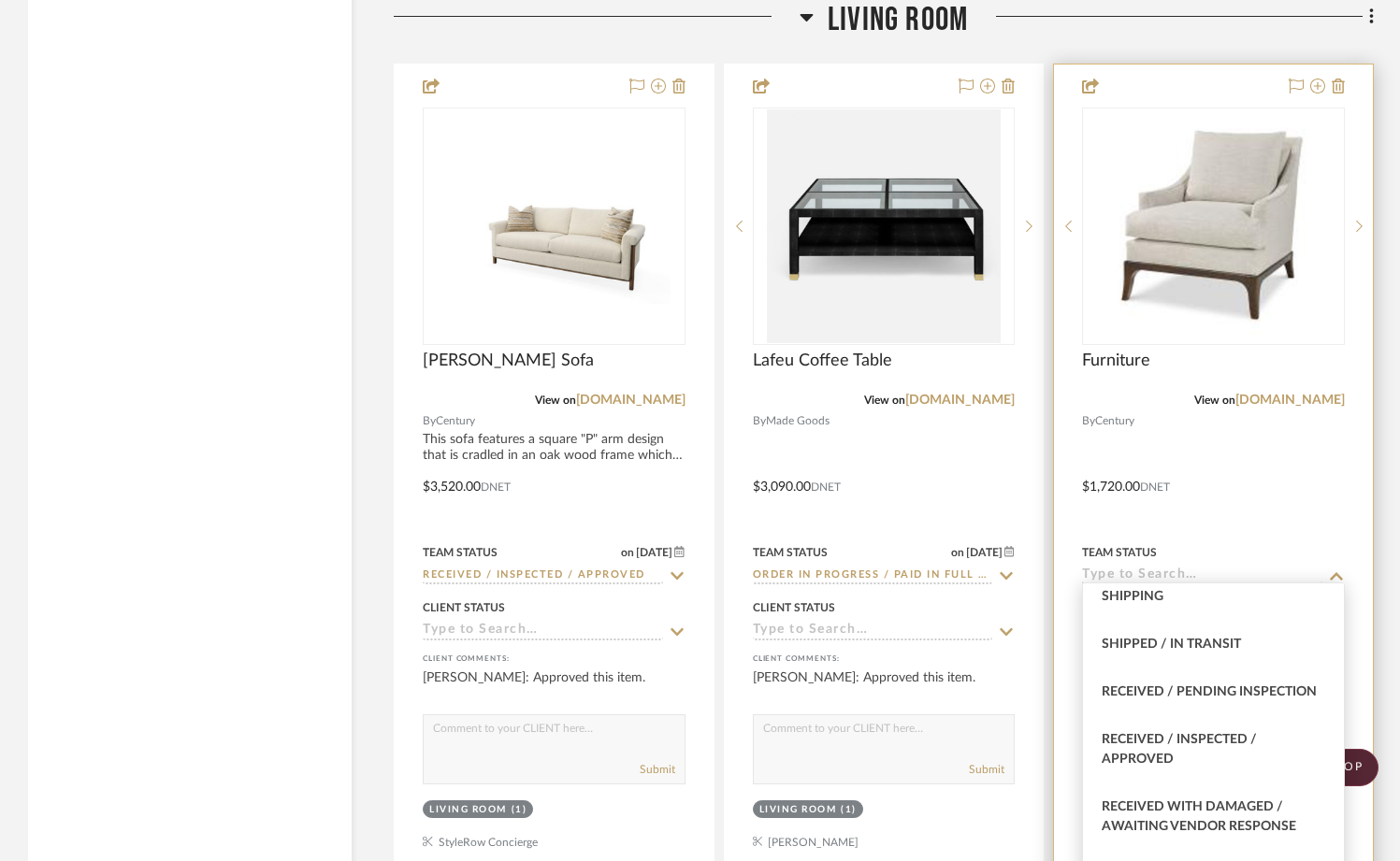 type on "Received / Inspected / Approved" 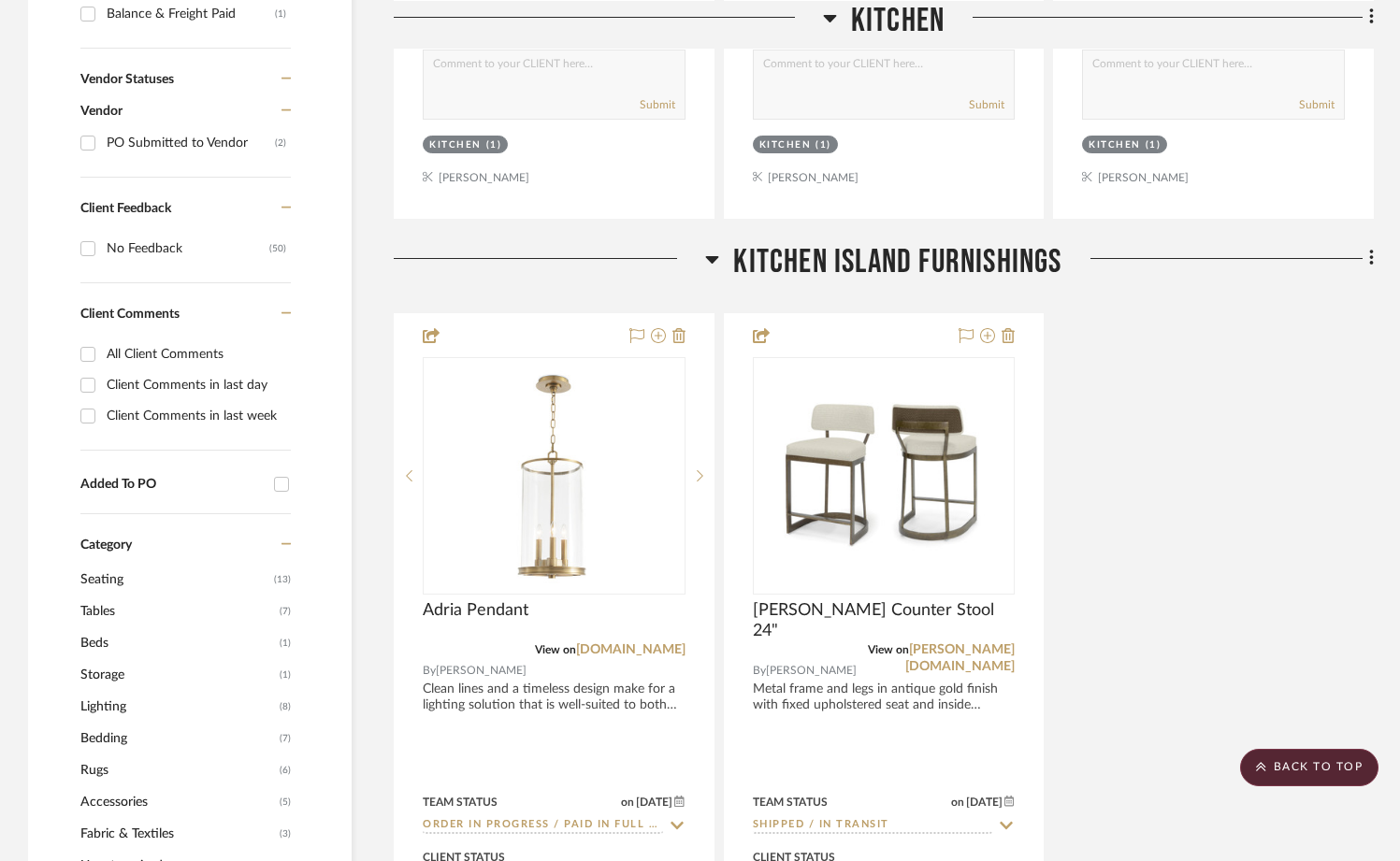 scroll, scrollTop: 1241, scrollLeft: 0, axis: vertical 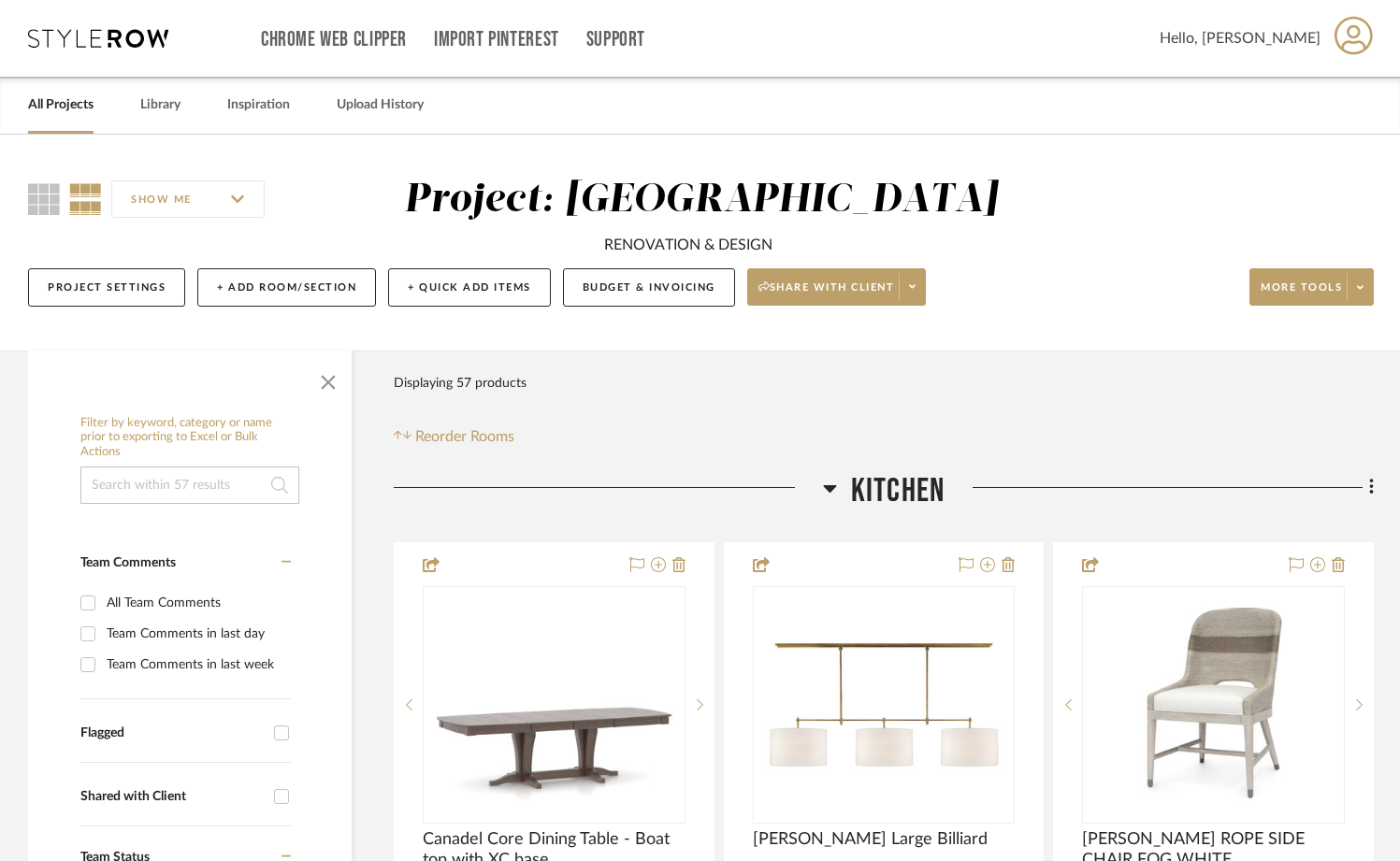 click at bounding box center (98, 38) 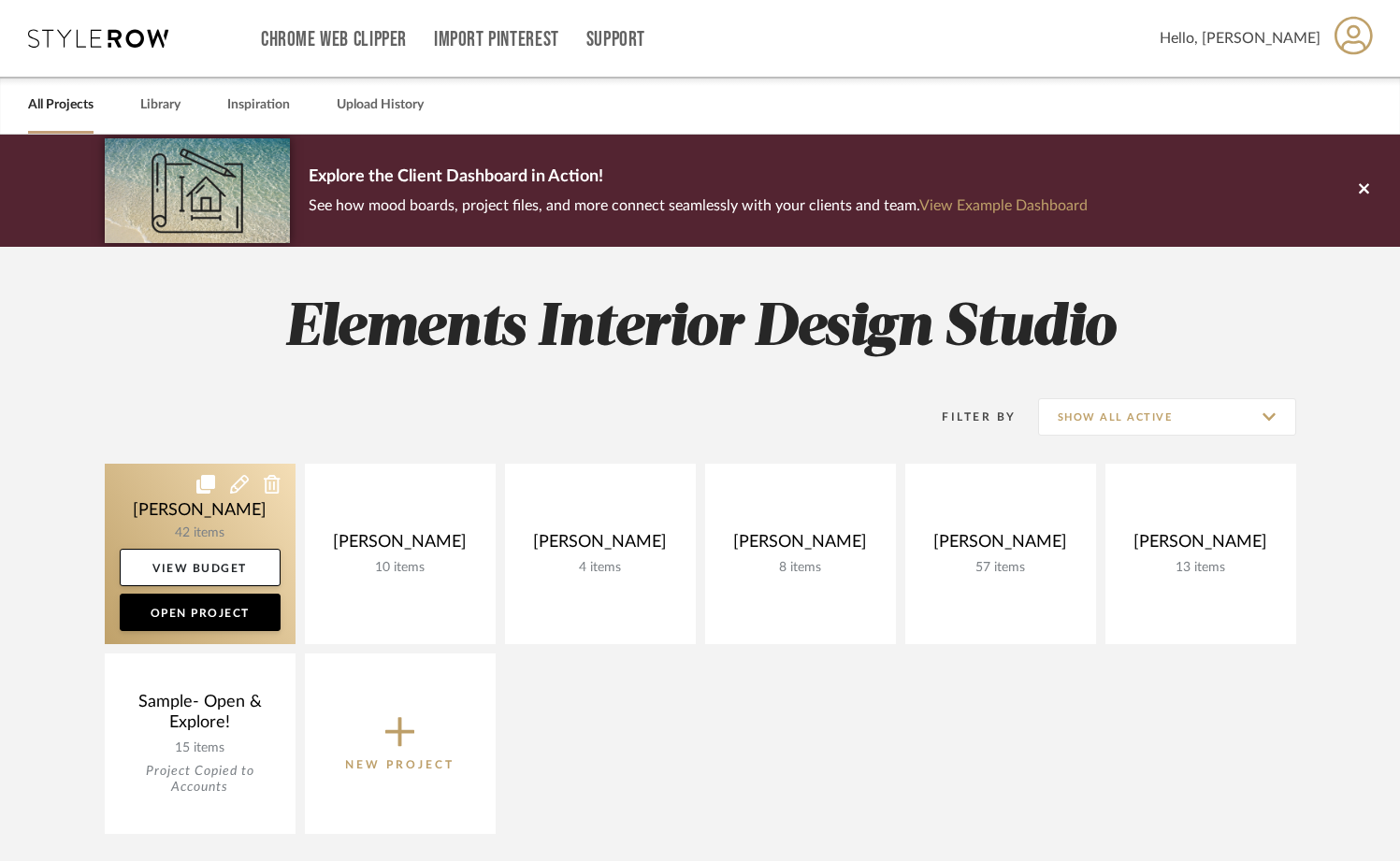 drag, startPoint x: 154, startPoint y: 526, endPoint x: 275, endPoint y: 509, distance: 122.18838 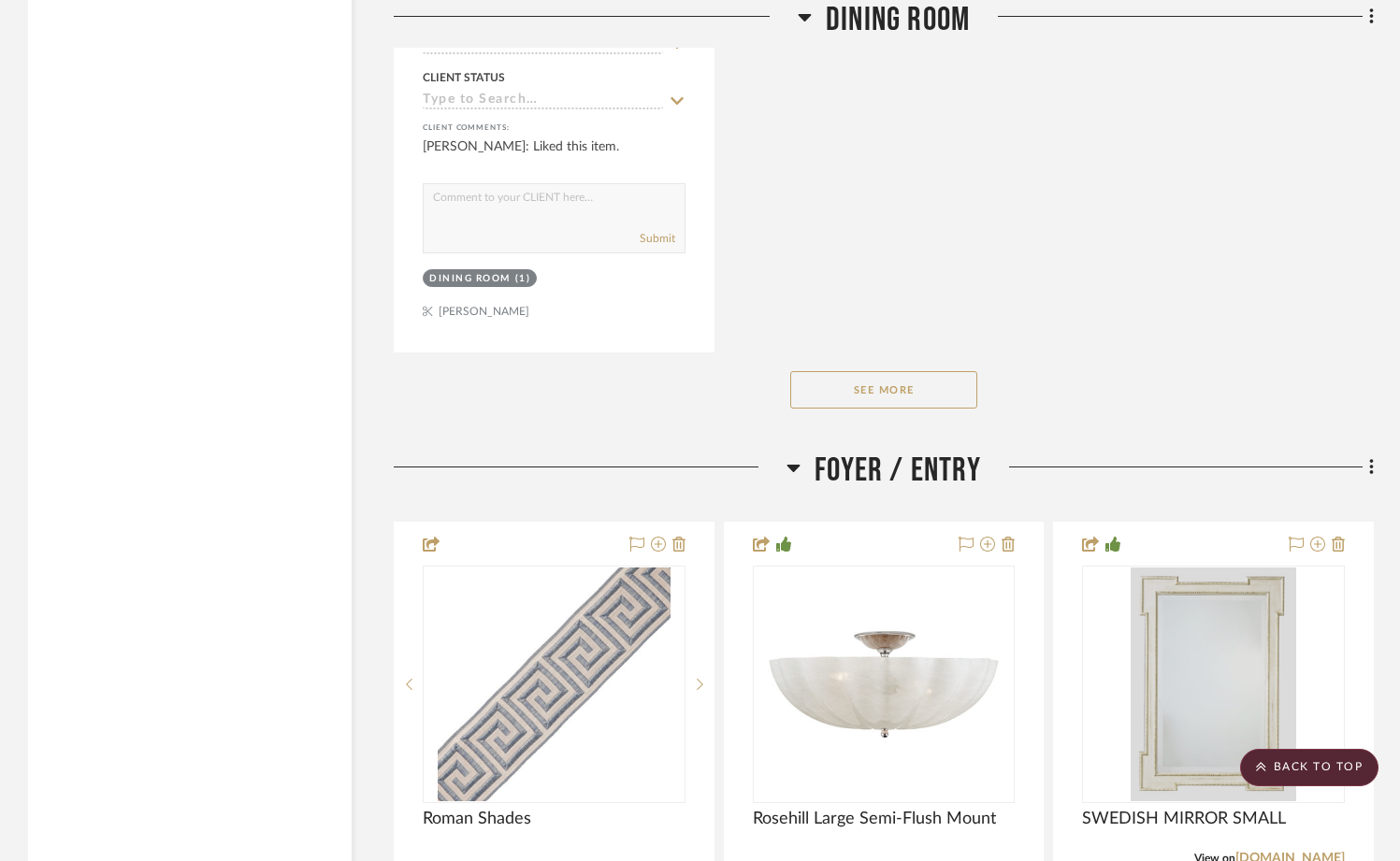 scroll, scrollTop: 7938, scrollLeft: 0, axis: vertical 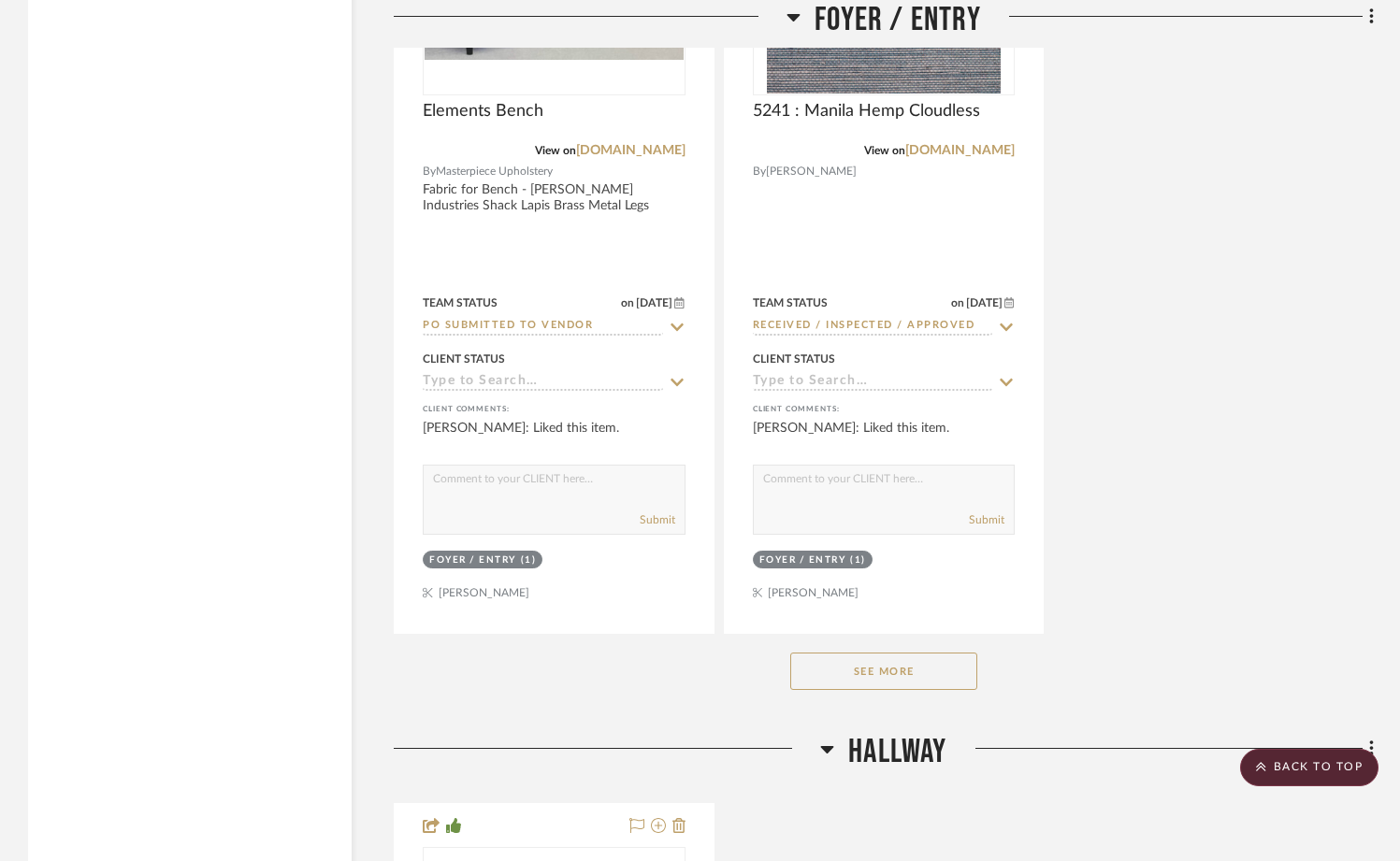 click on "See More" 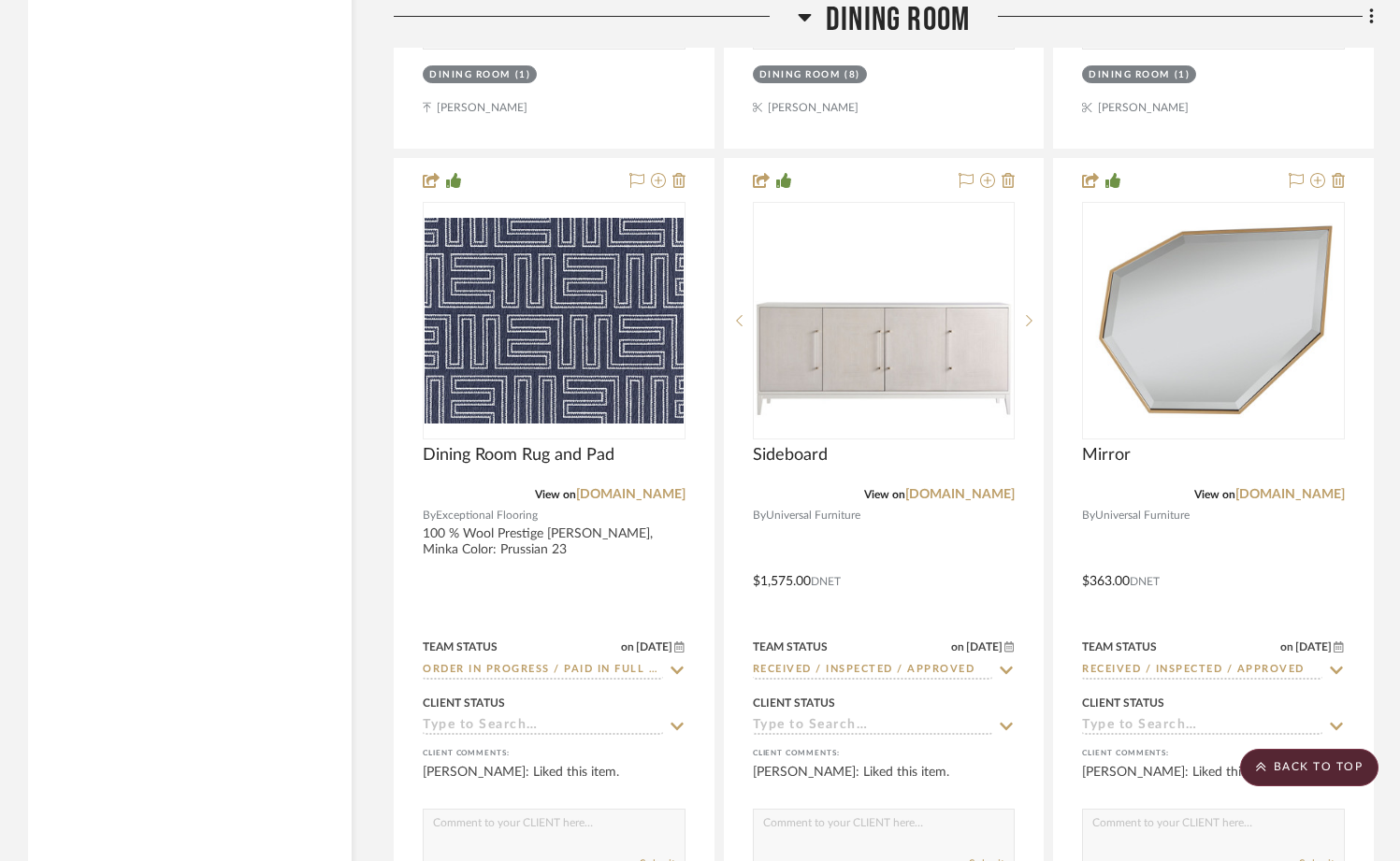 scroll, scrollTop: 6408, scrollLeft: 0, axis: vertical 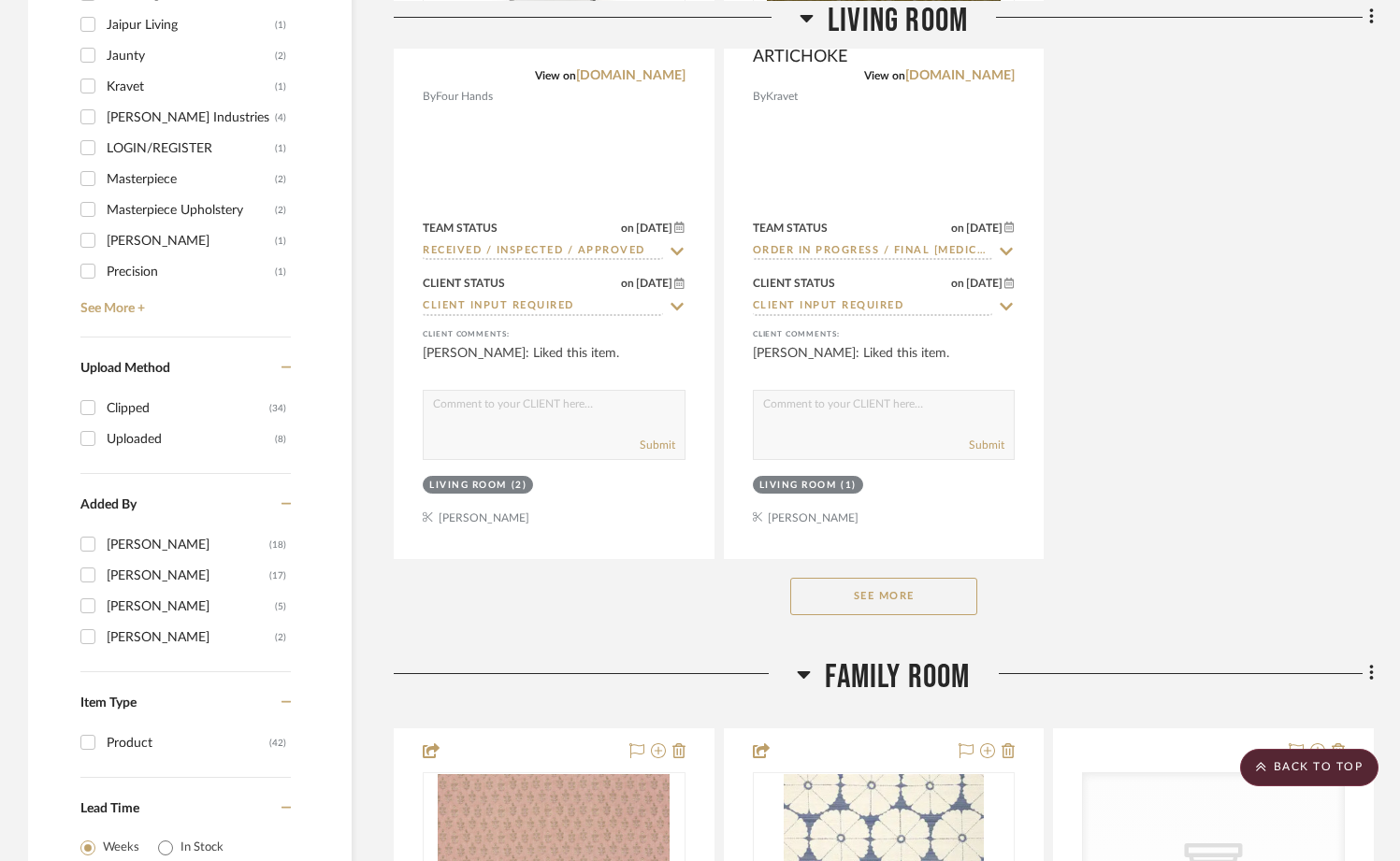 drag, startPoint x: 869, startPoint y: 595, endPoint x: 1110, endPoint y: 645, distance: 246.1321 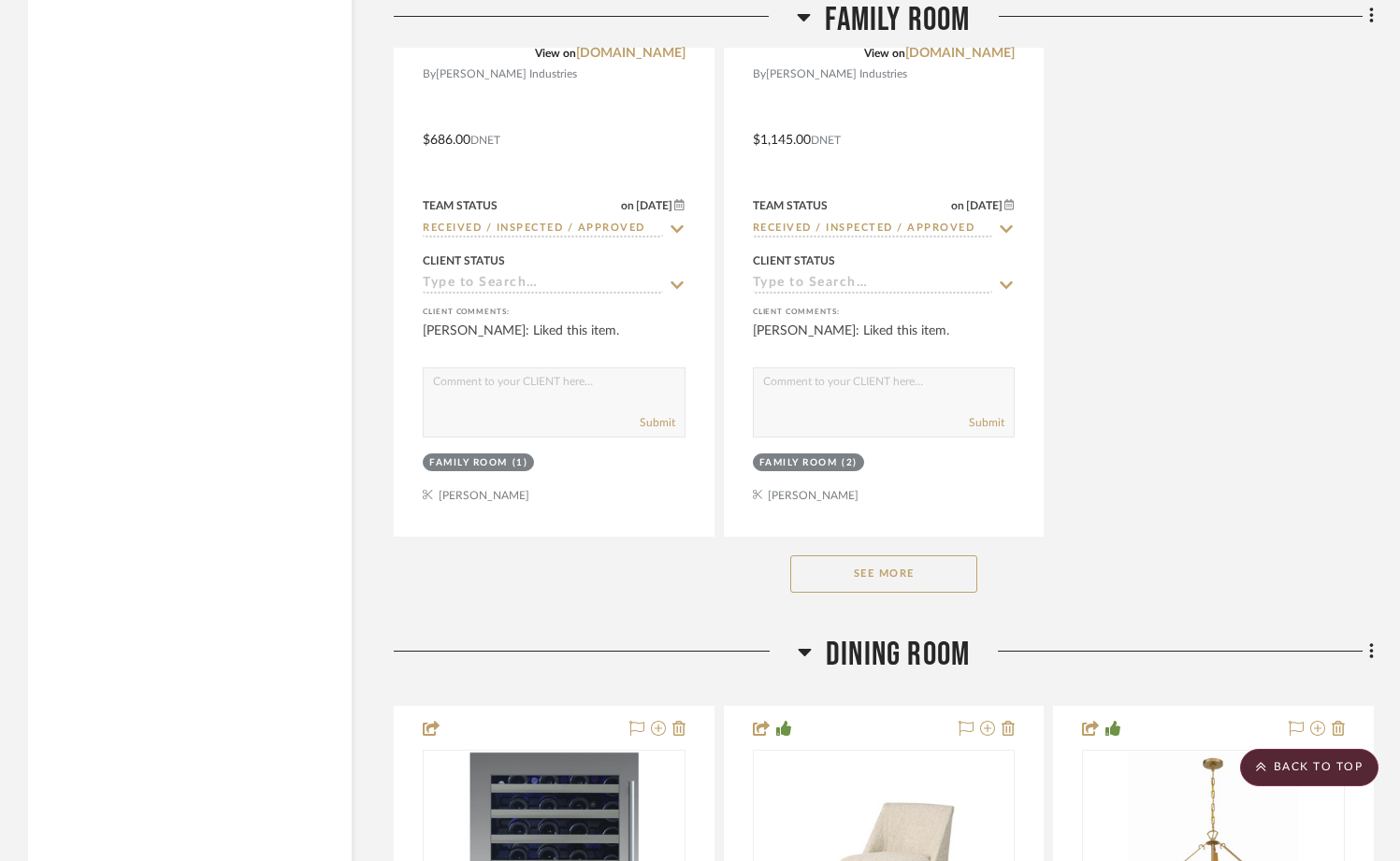 scroll, scrollTop: 5002, scrollLeft: 0, axis: vertical 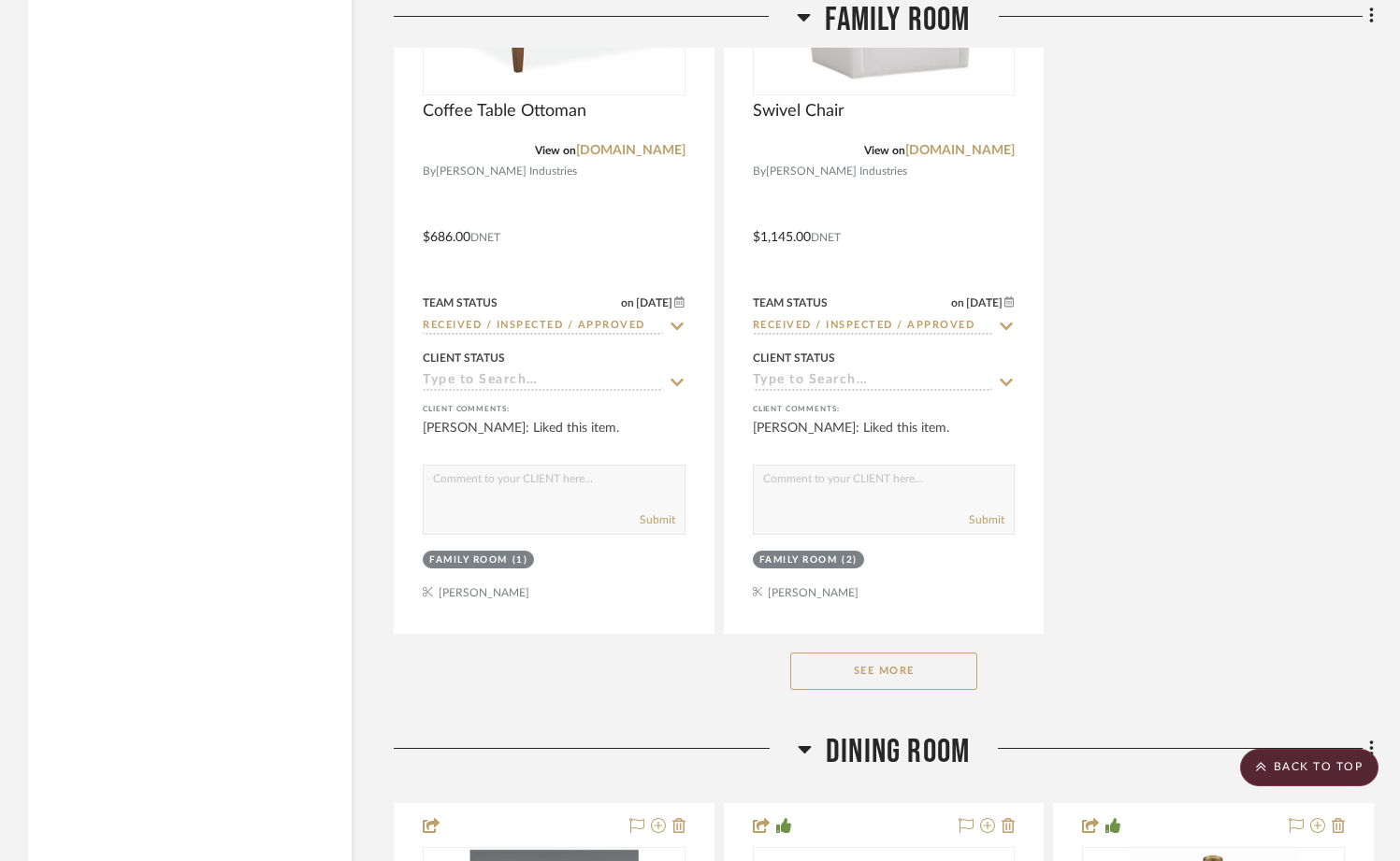 drag, startPoint x: 927, startPoint y: 658, endPoint x: 1392, endPoint y: 572, distance: 472.88582 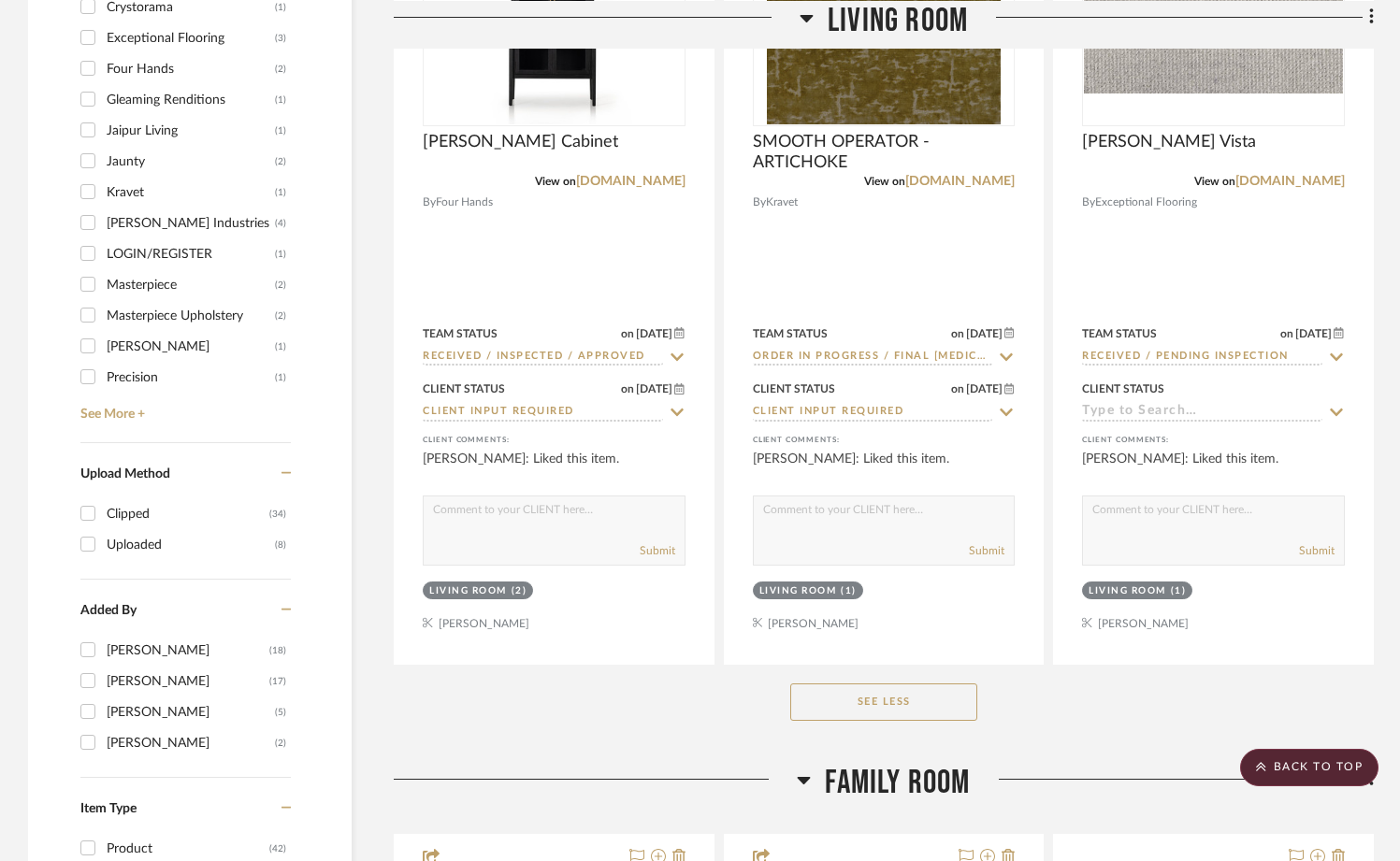 scroll, scrollTop: 2349, scrollLeft: 0, axis: vertical 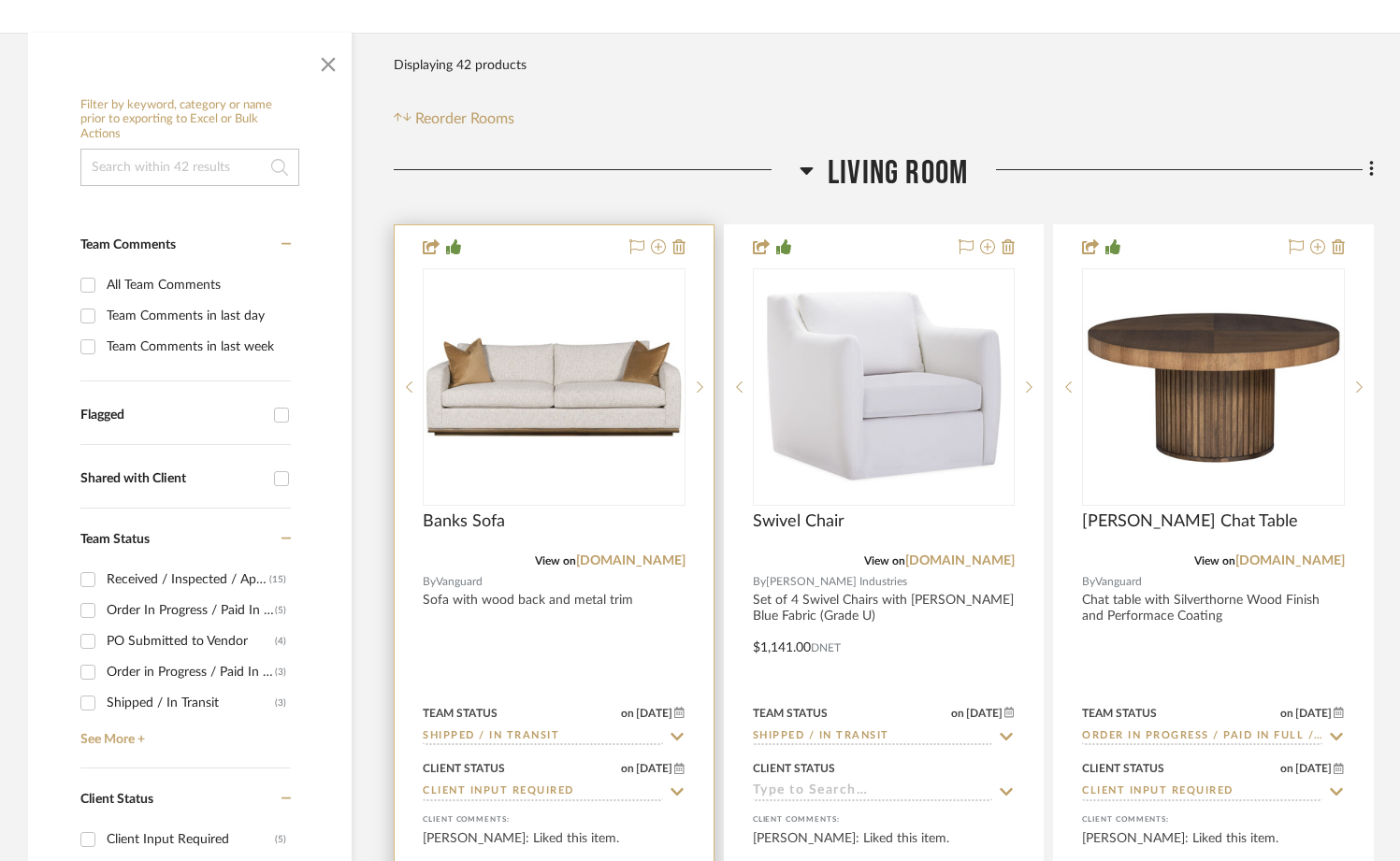click at bounding box center (554, 387) 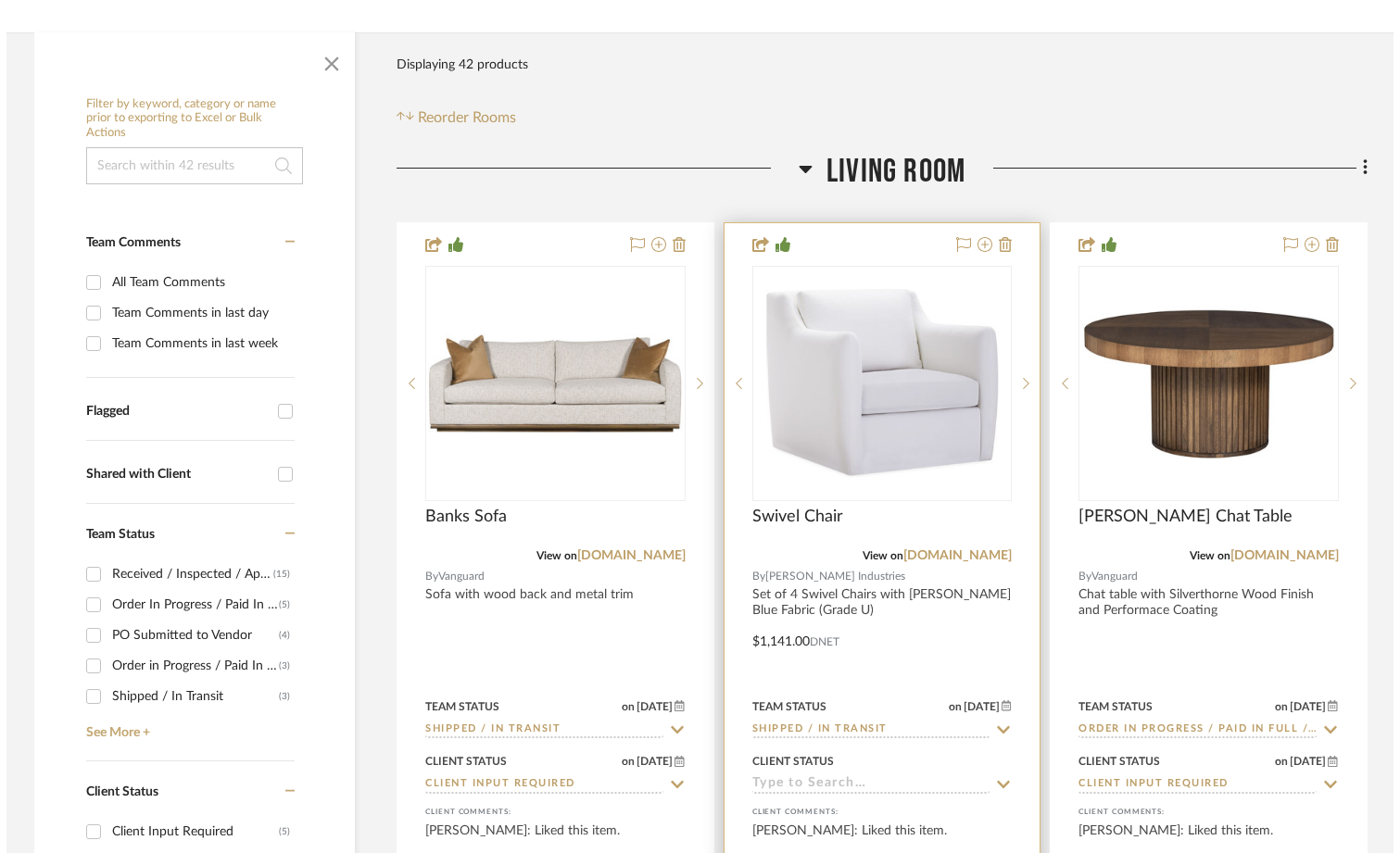 scroll, scrollTop: 0, scrollLeft: 0, axis: both 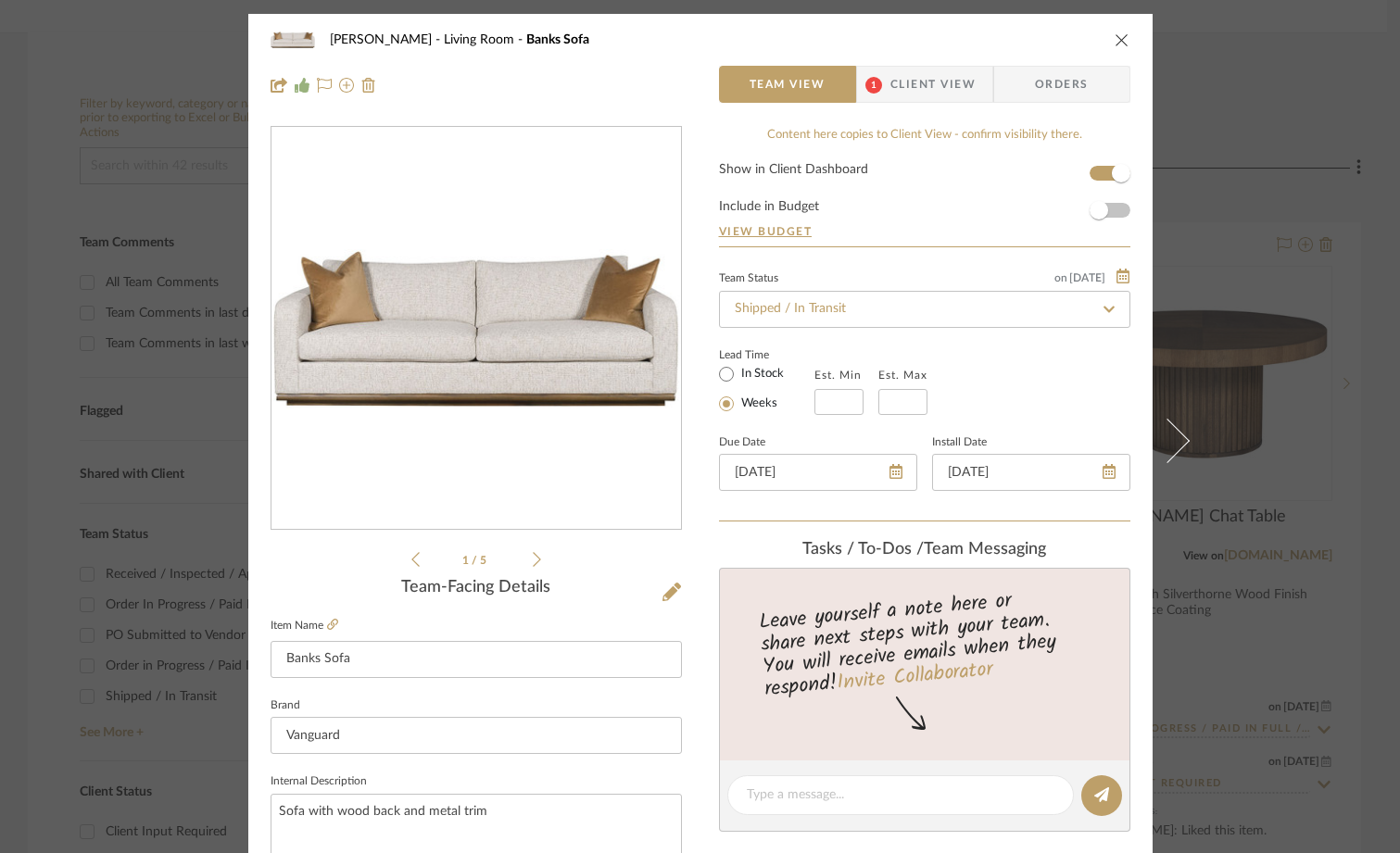 click at bounding box center [1122, 40] 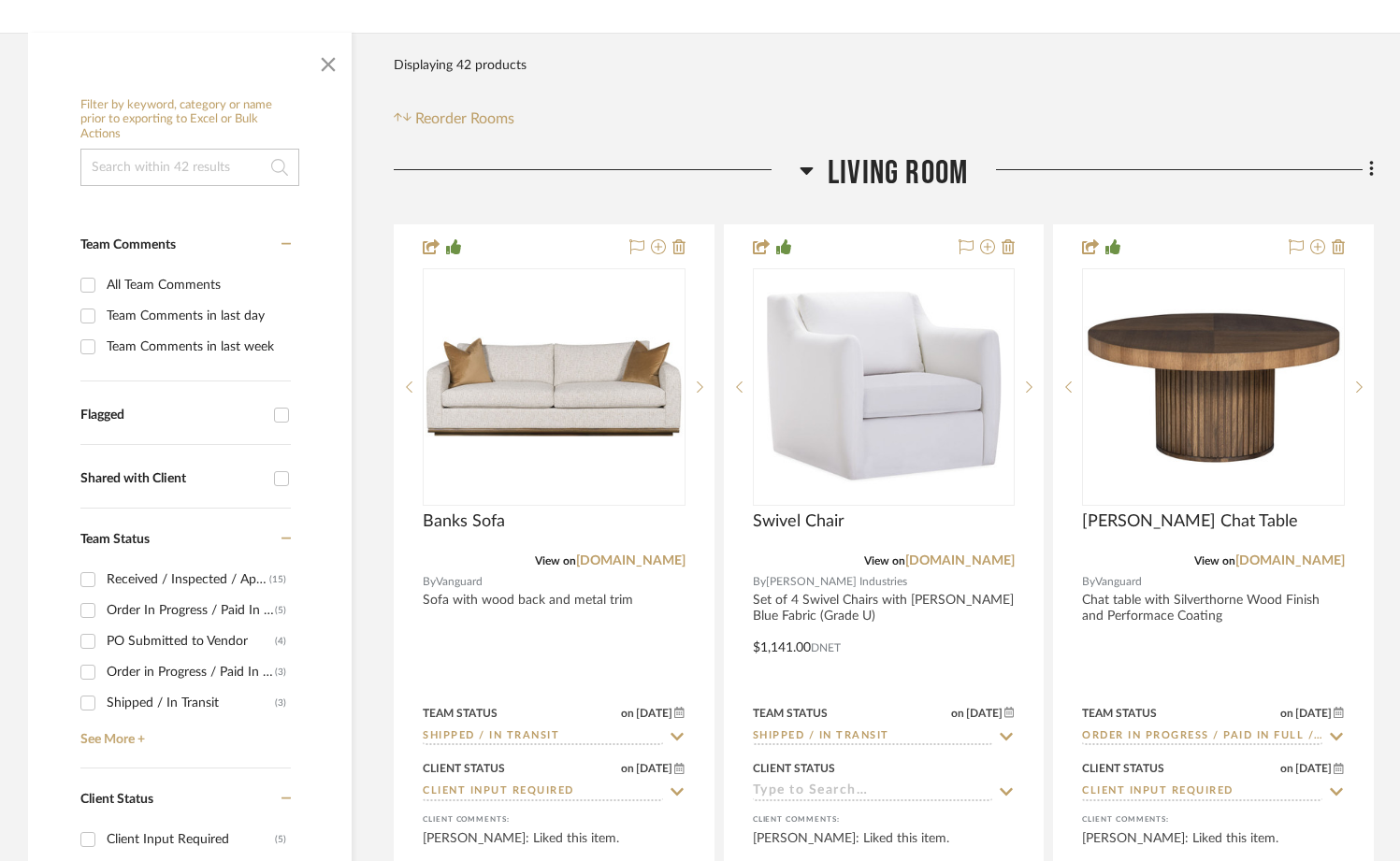 scroll, scrollTop: 1128, scrollLeft: 0, axis: vertical 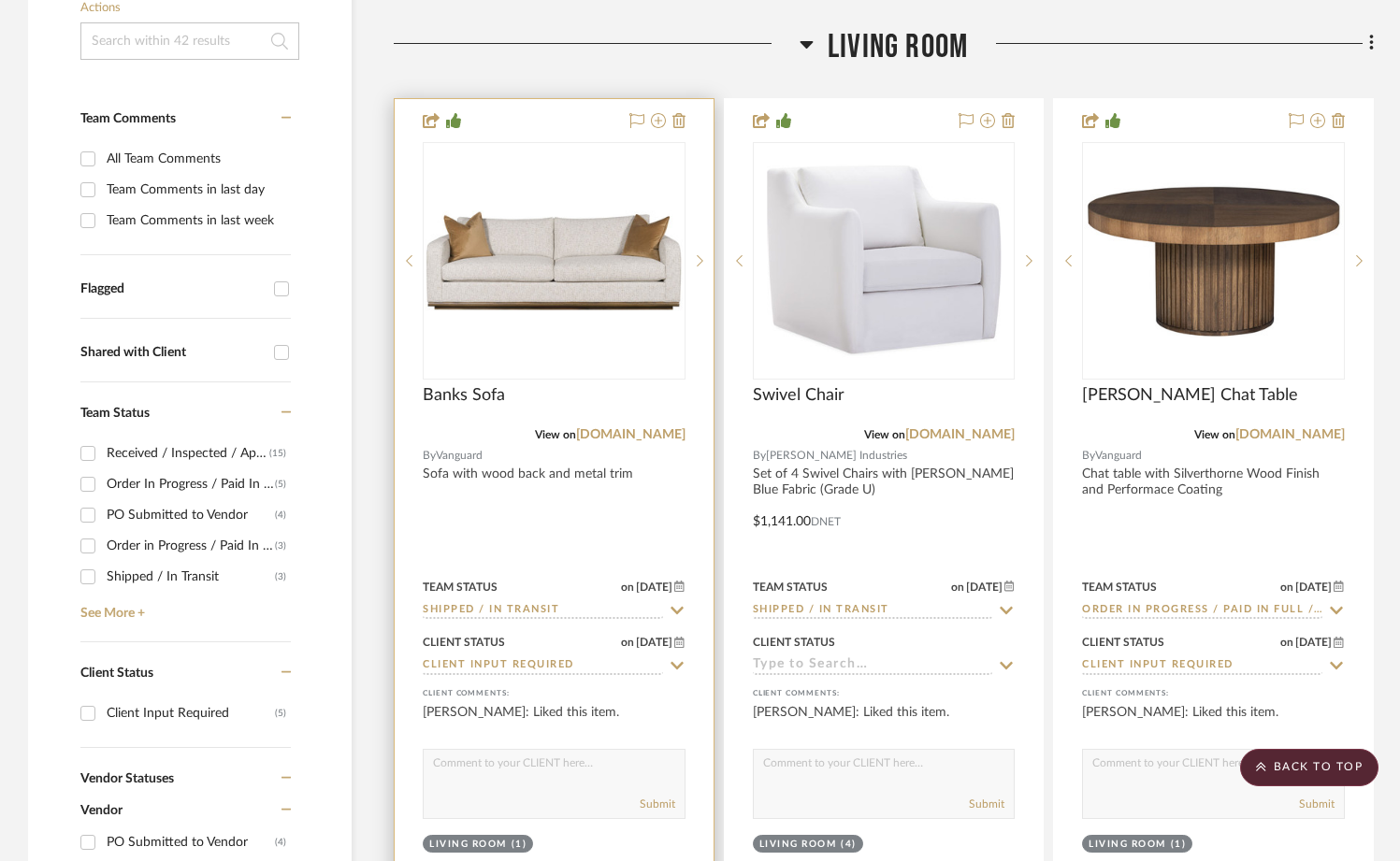 click 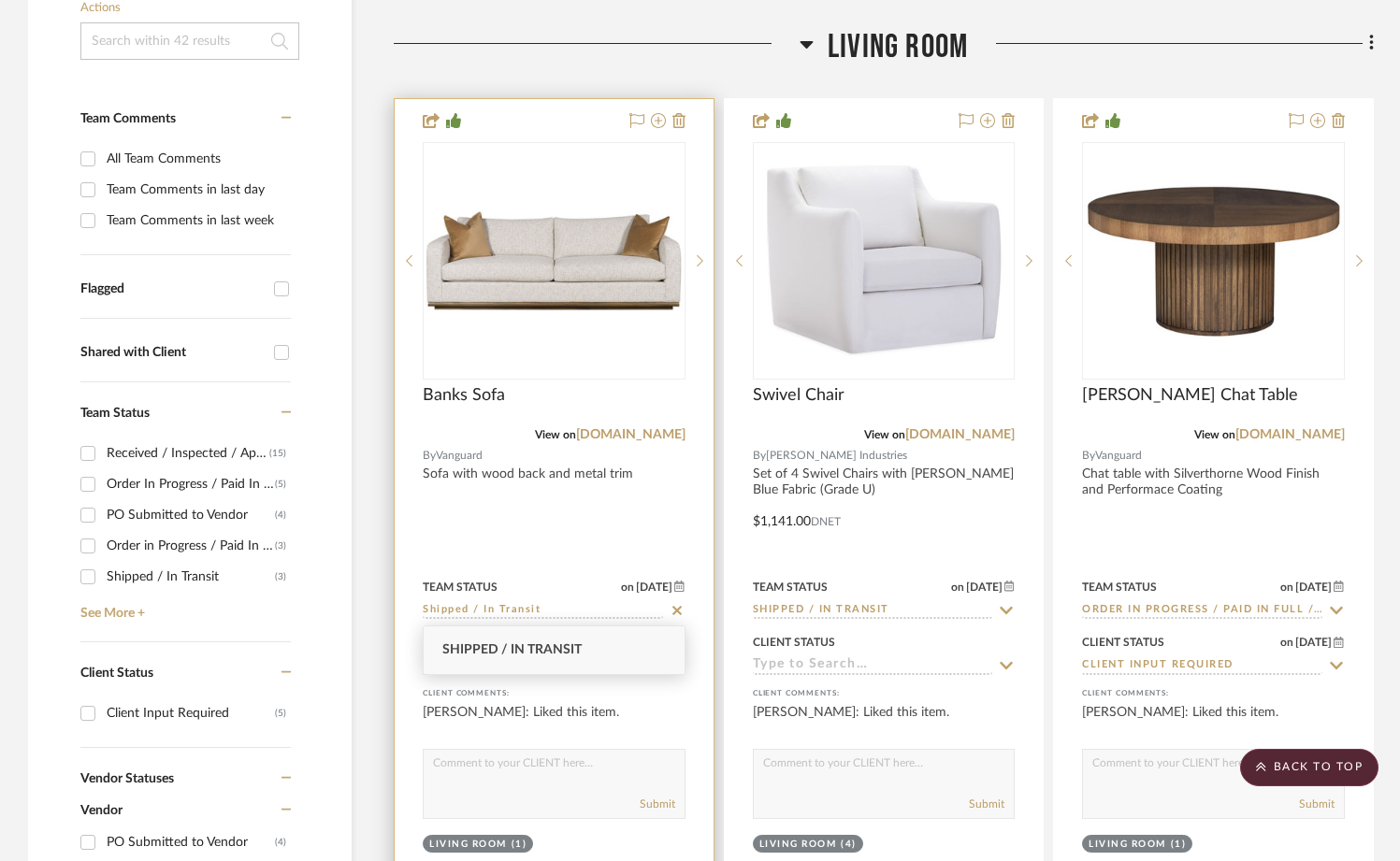 click 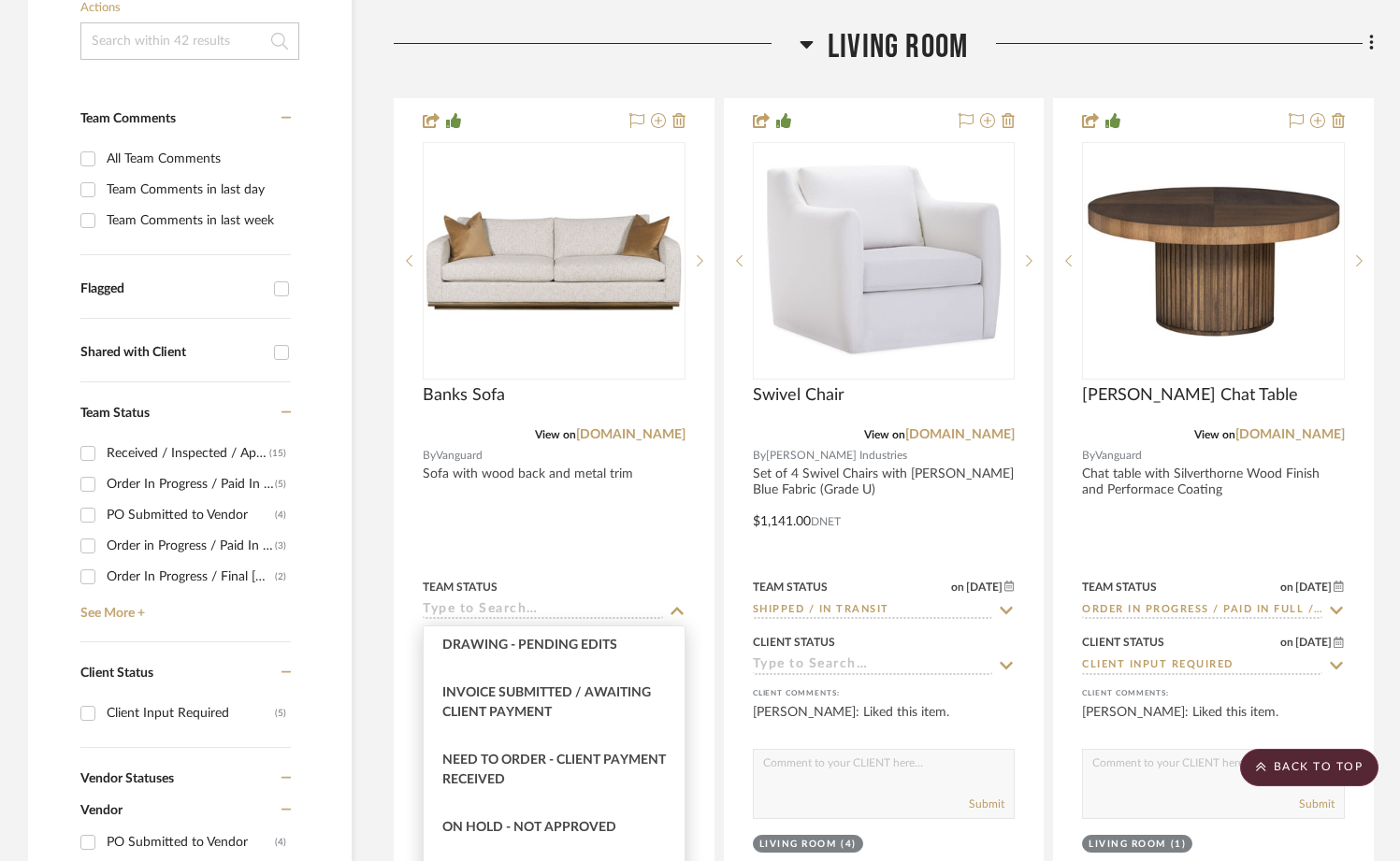 scroll, scrollTop: 1323, scrollLeft: 0, axis: vertical 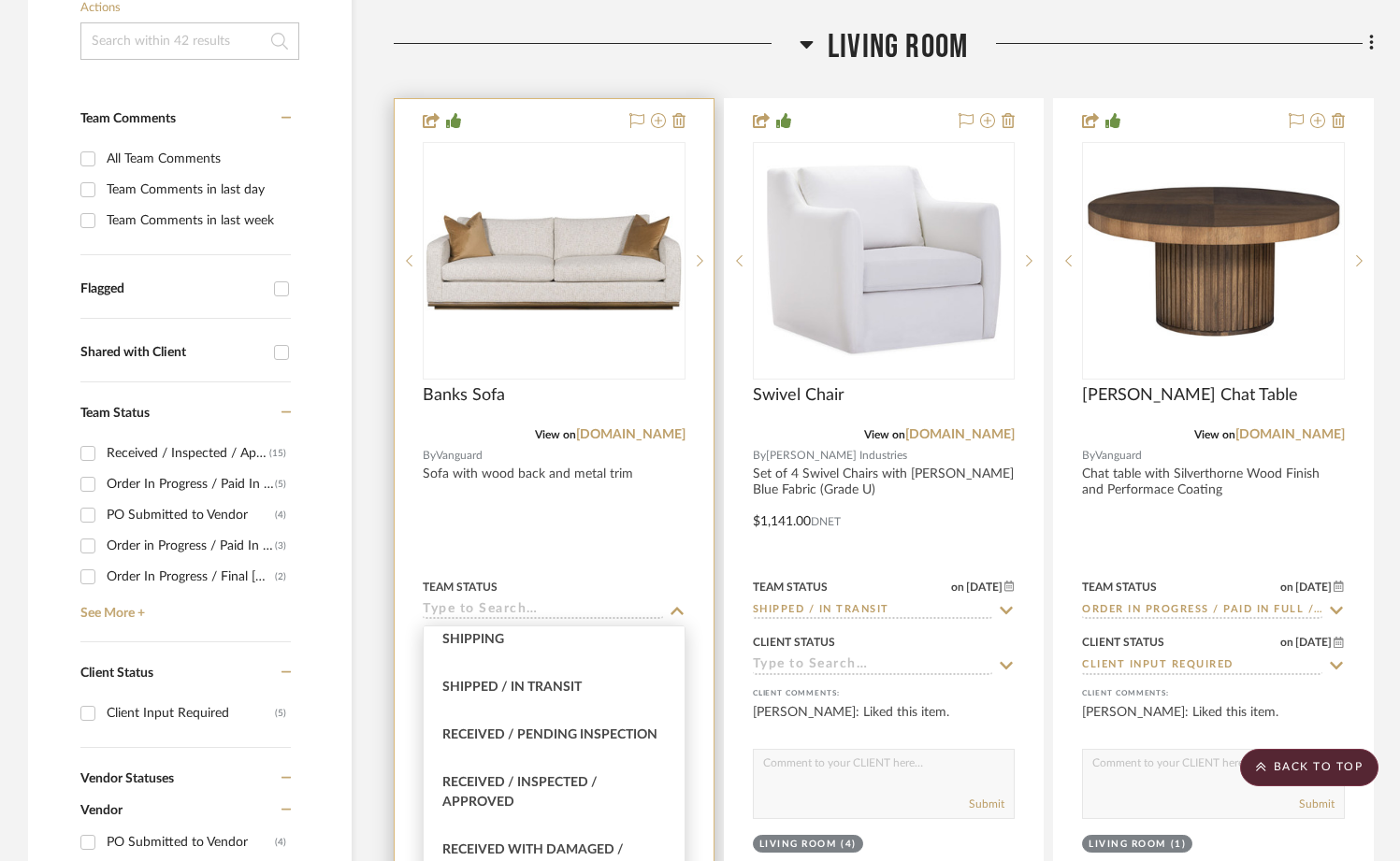 drag, startPoint x: 570, startPoint y: 834, endPoint x: 560, endPoint y: 836, distance: 10.19804 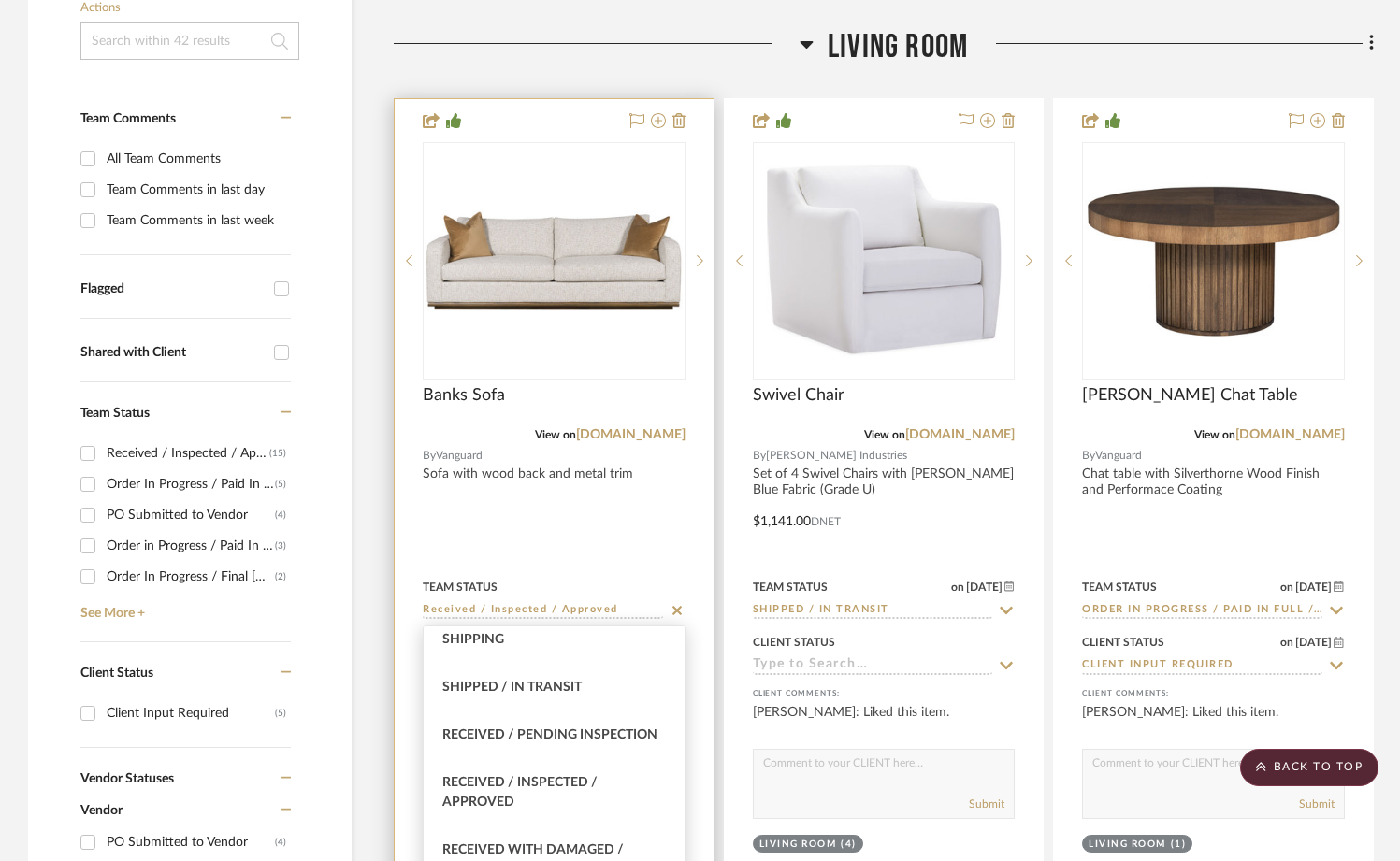 scroll, scrollTop: 0, scrollLeft: 0, axis: both 